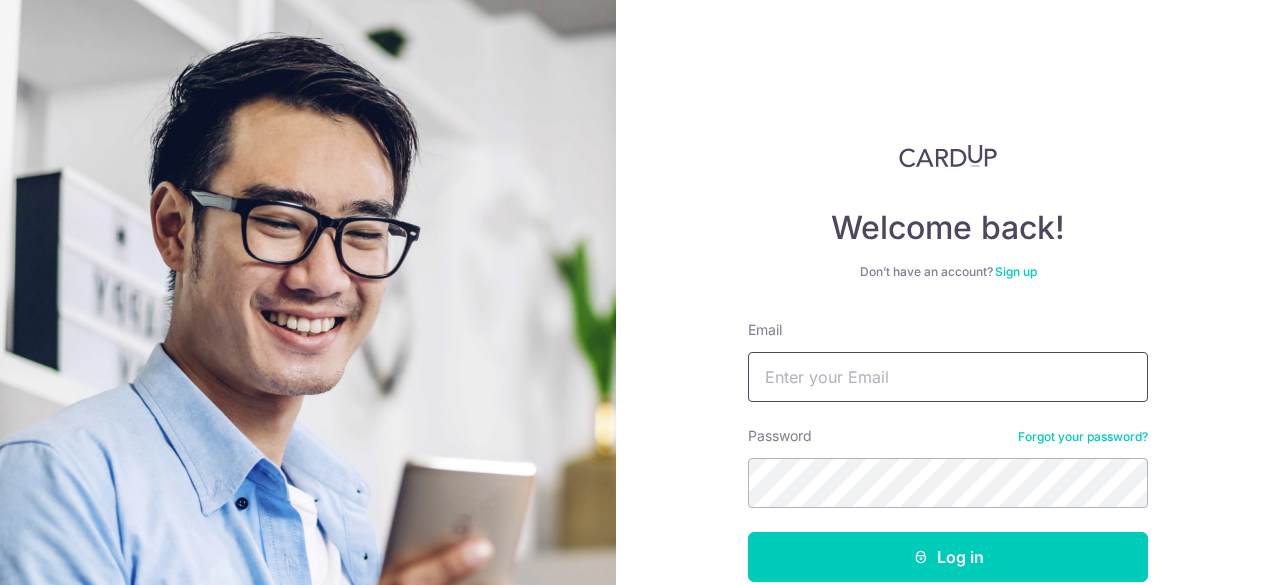 scroll, scrollTop: 0, scrollLeft: 0, axis: both 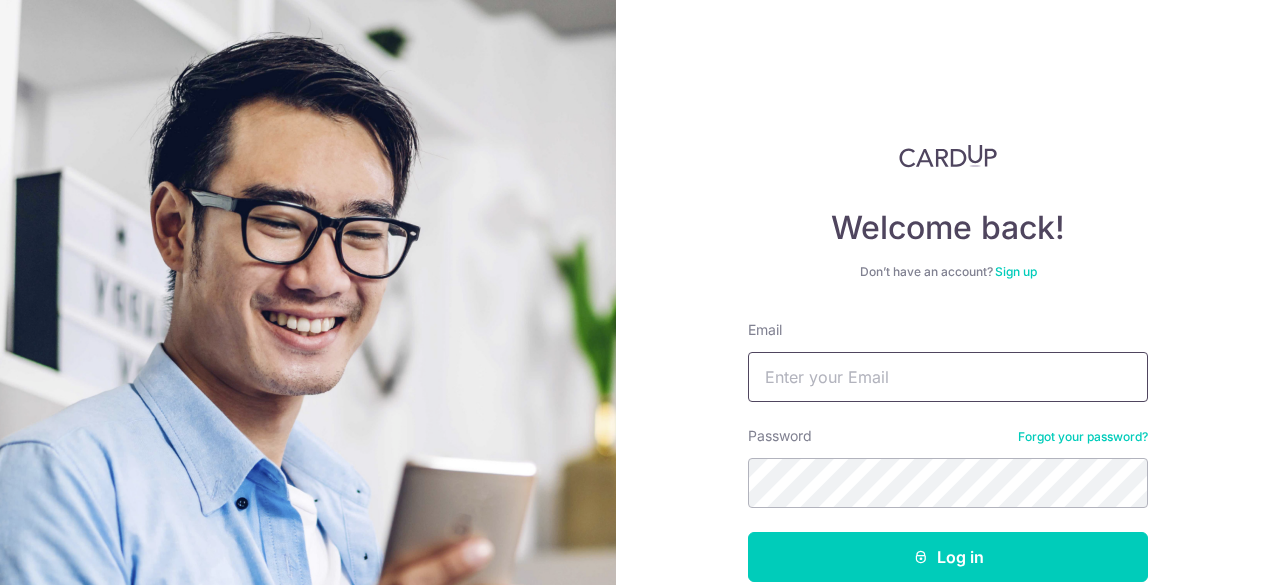 click on "Email" at bounding box center [948, 377] 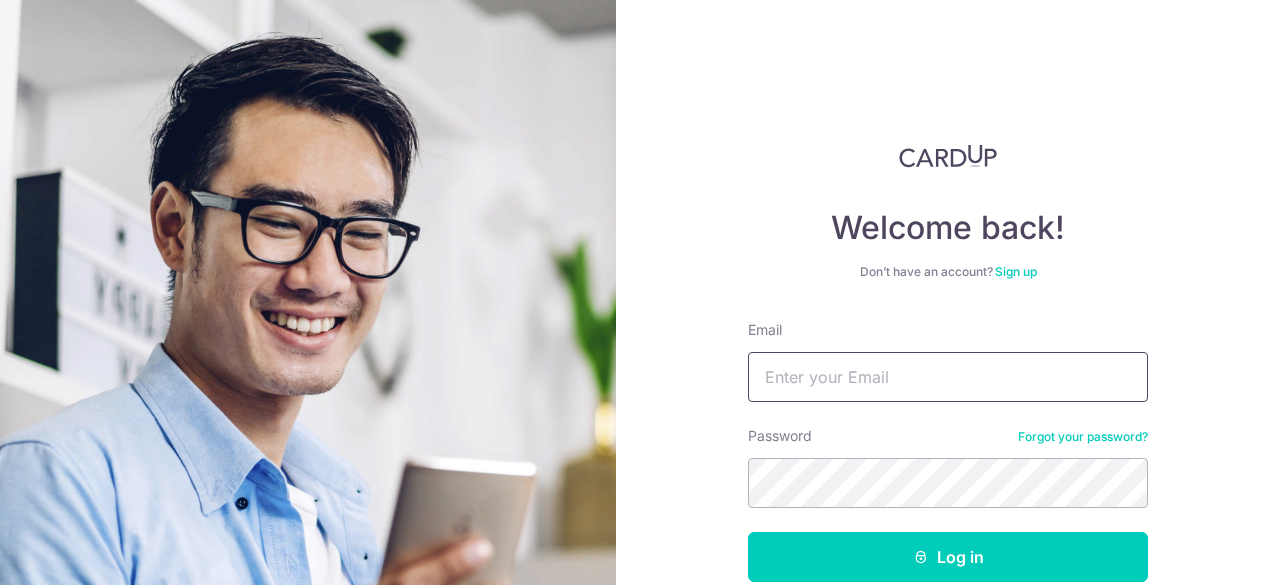 type on "[EMAIL]" 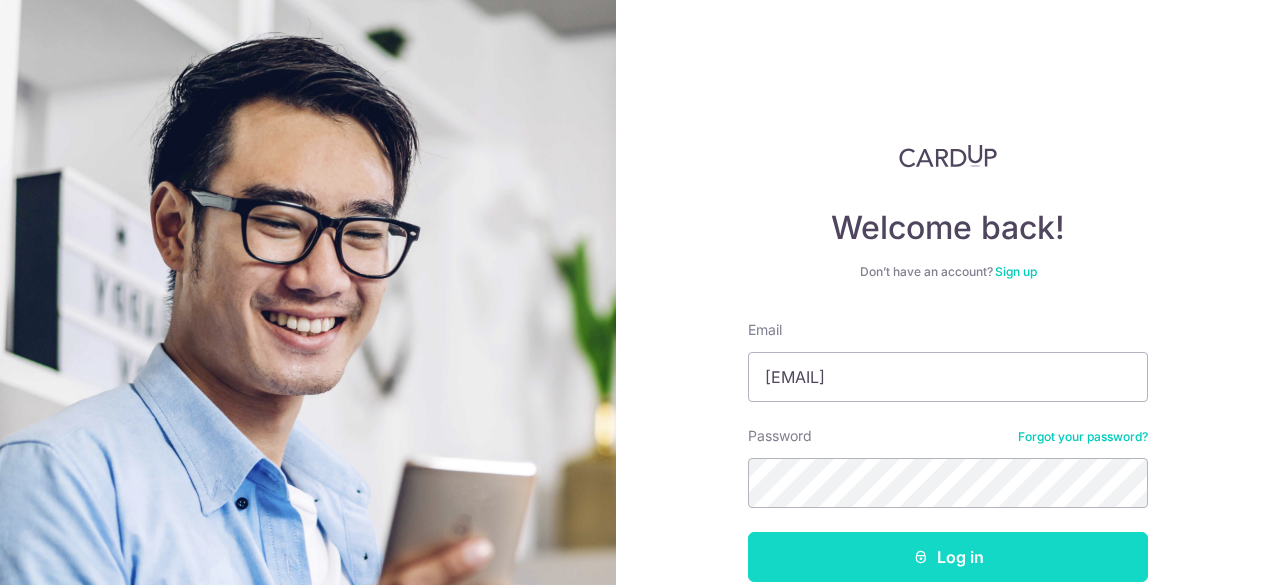 click on "Log in" at bounding box center (948, 557) 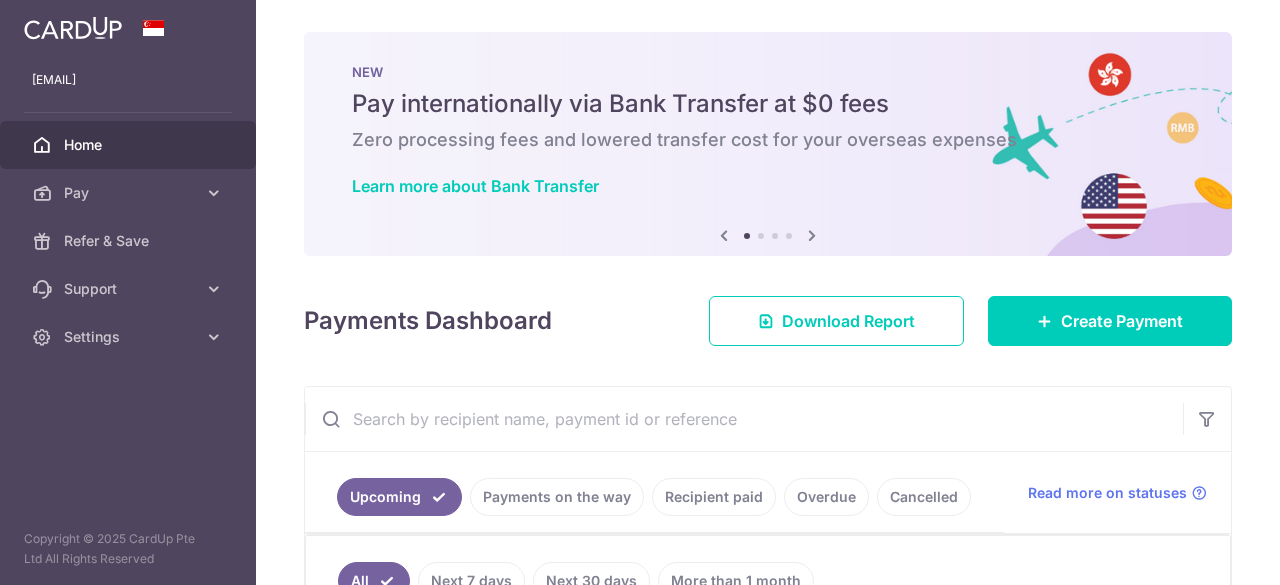 scroll, scrollTop: 0, scrollLeft: 0, axis: both 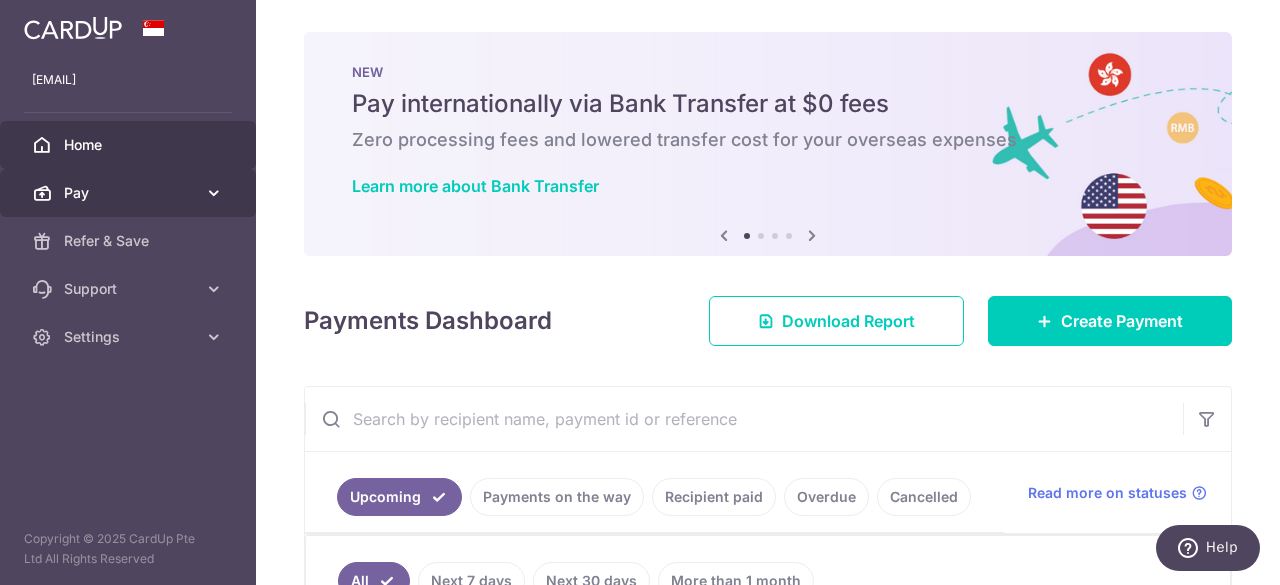click on "Pay" at bounding box center [128, 193] 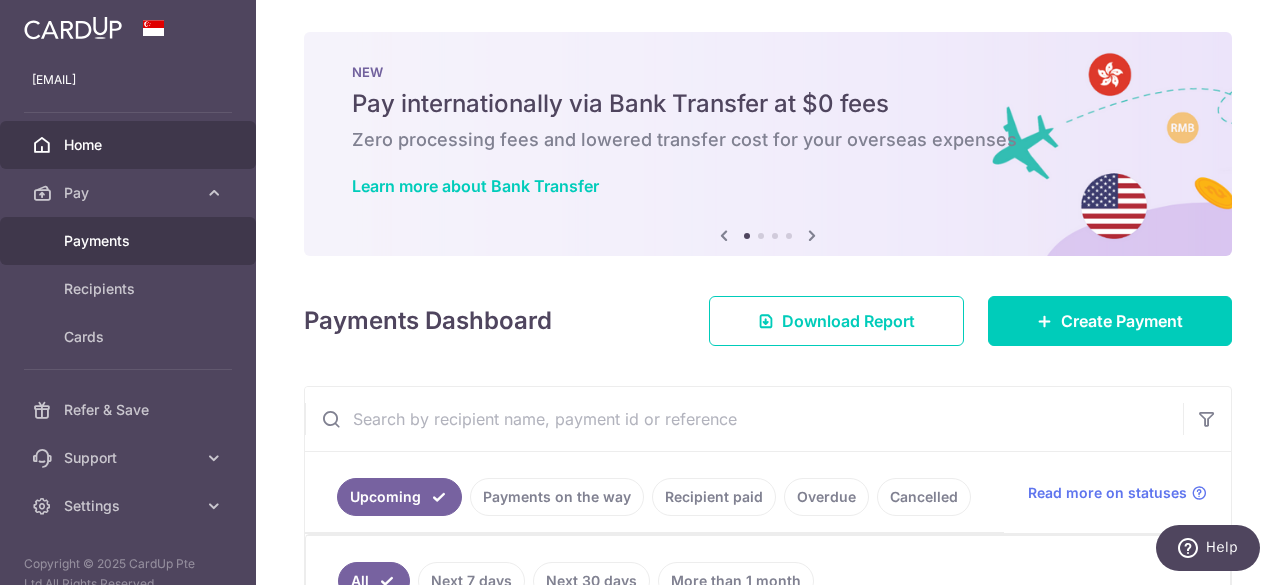 click on "Payments" at bounding box center (128, 241) 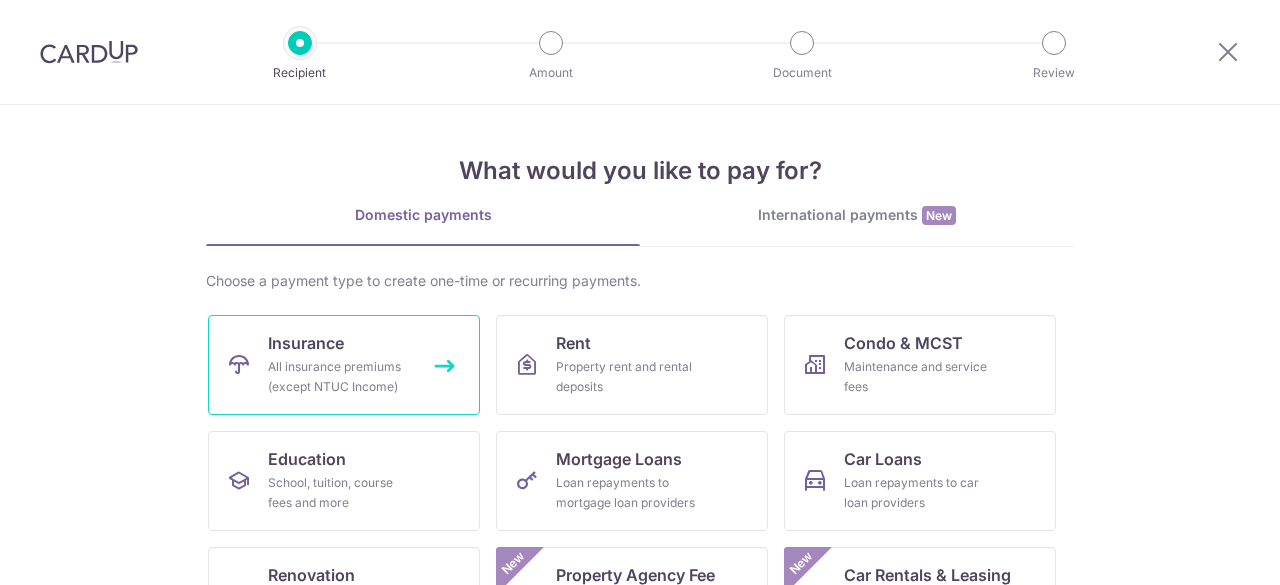 scroll, scrollTop: 0, scrollLeft: 0, axis: both 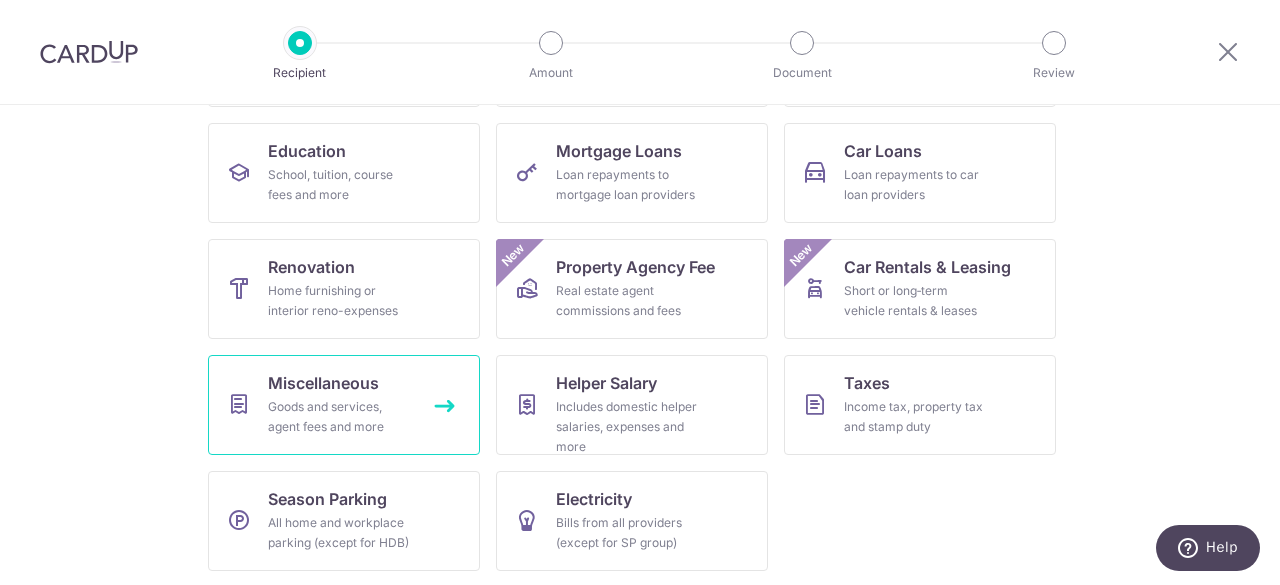 click on "Miscellaneous Goods and services, agent fees and more" at bounding box center [344, 405] 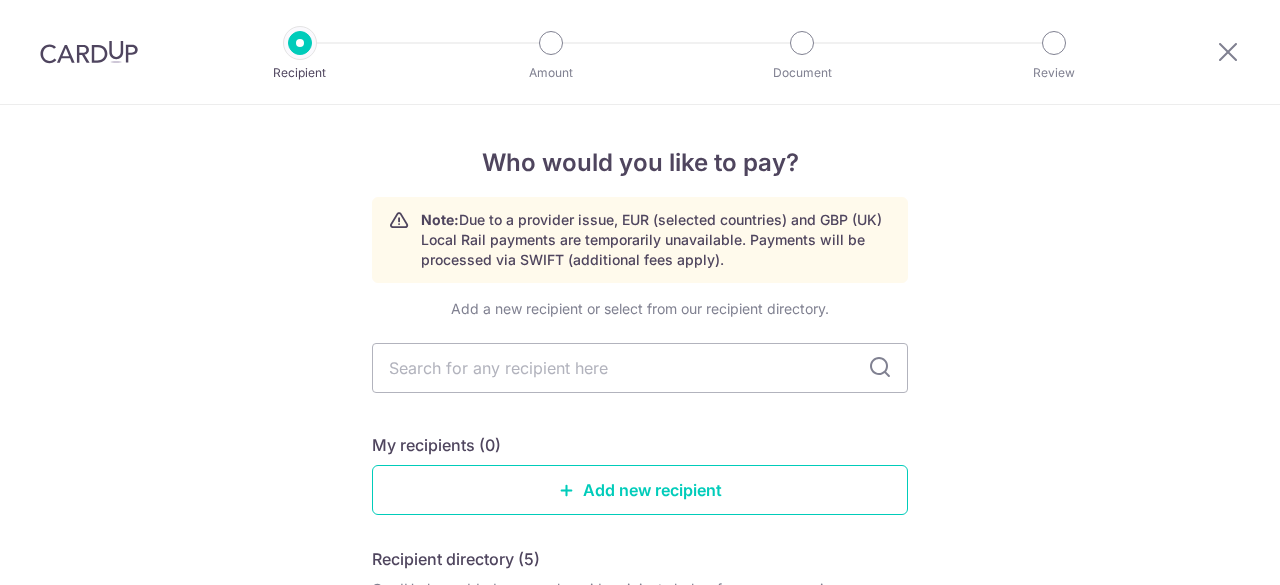 scroll, scrollTop: 0, scrollLeft: 0, axis: both 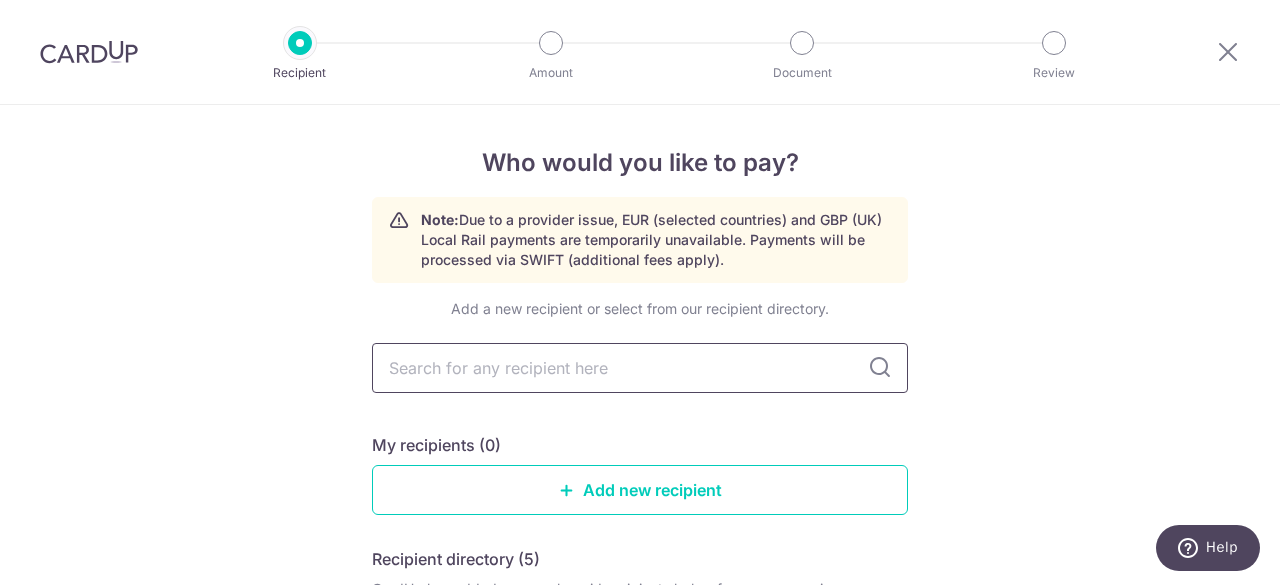 click at bounding box center [640, 368] 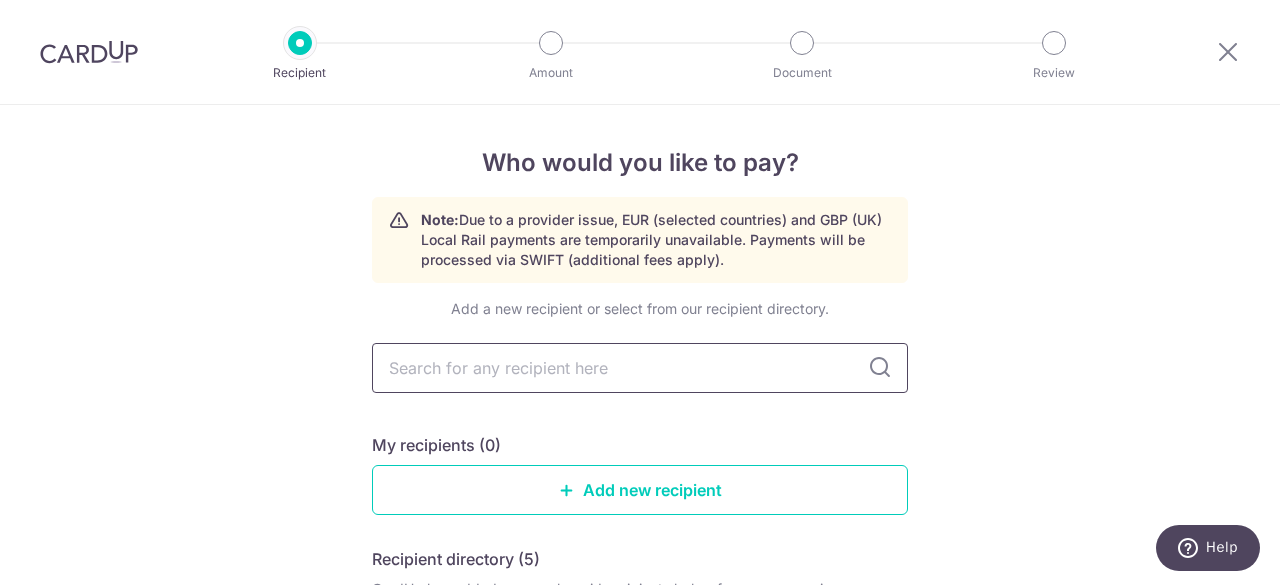 click at bounding box center (640, 368) 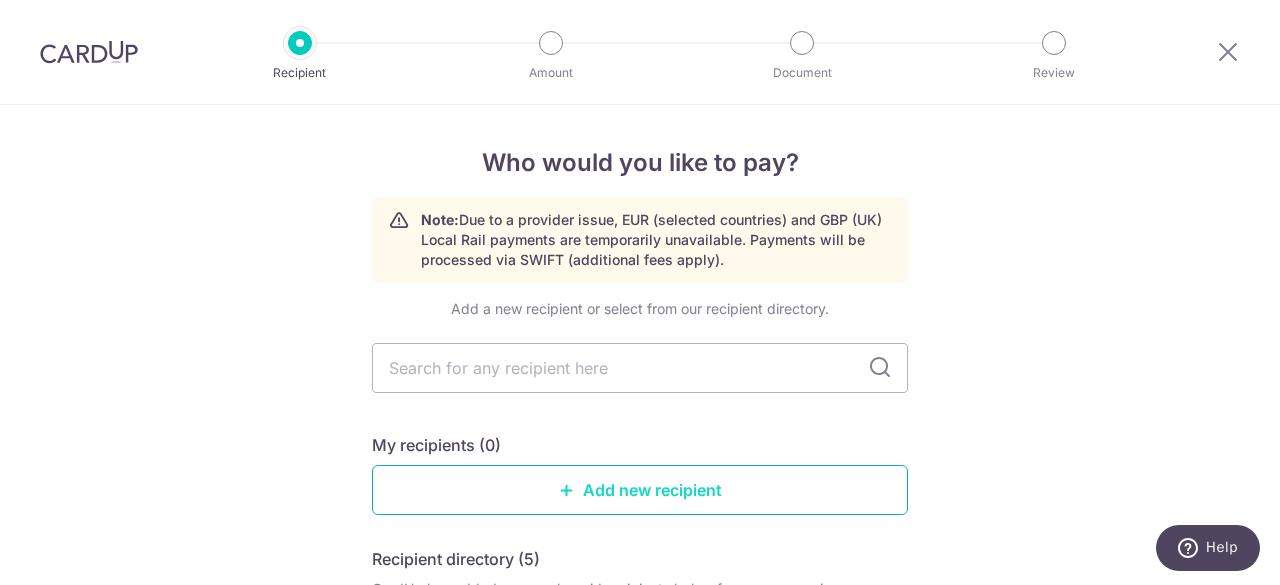 click on "Add new recipient" at bounding box center (640, 490) 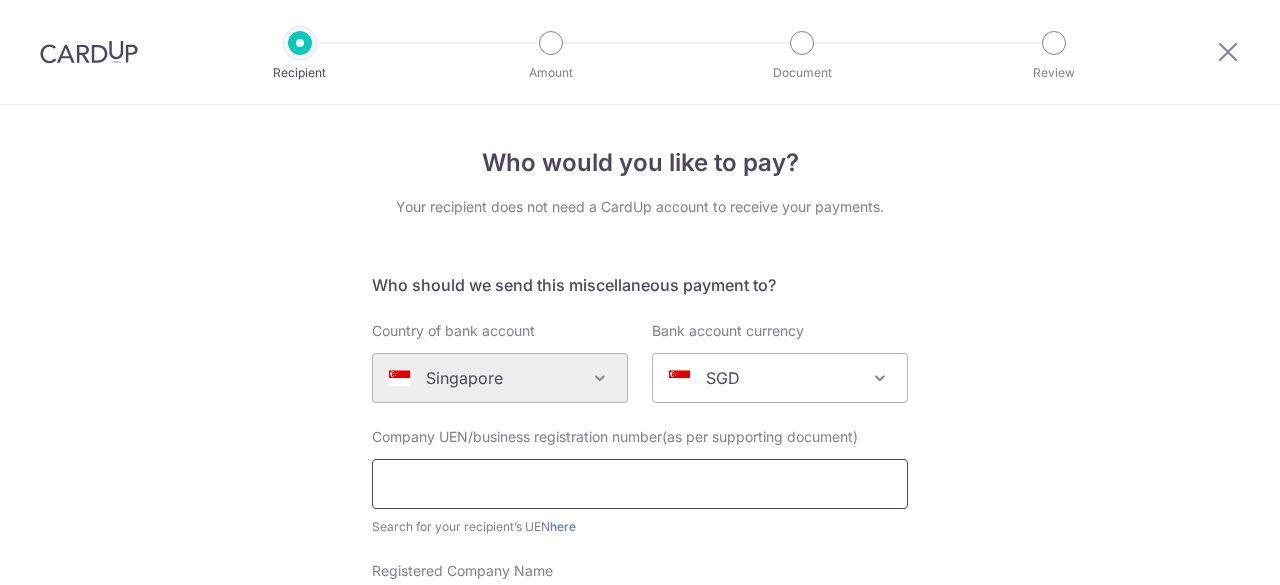scroll, scrollTop: 0, scrollLeft: 0, axis: both 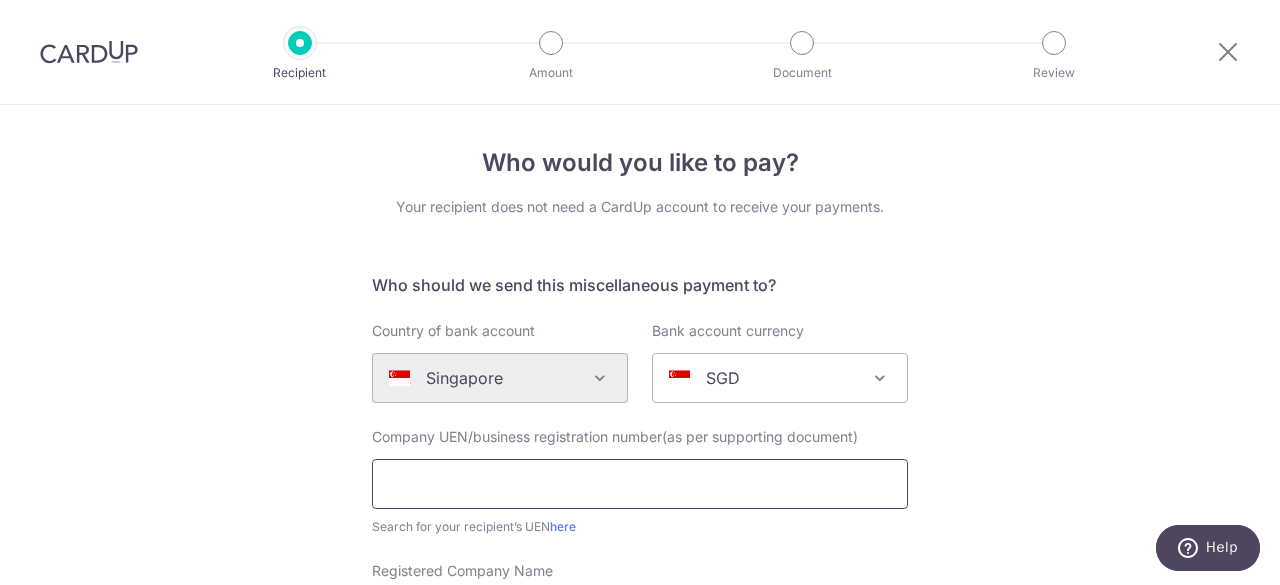 click at bounding box center [640, 484] 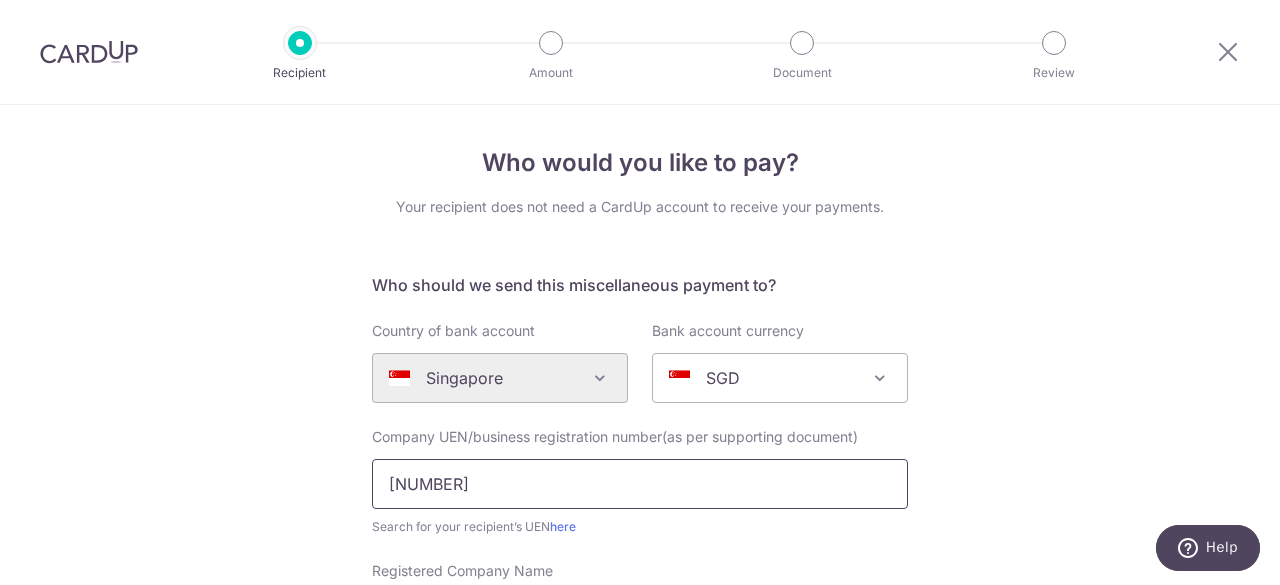 scroll, scrollTop: 200, scrollLeft: 0, axis: vertical 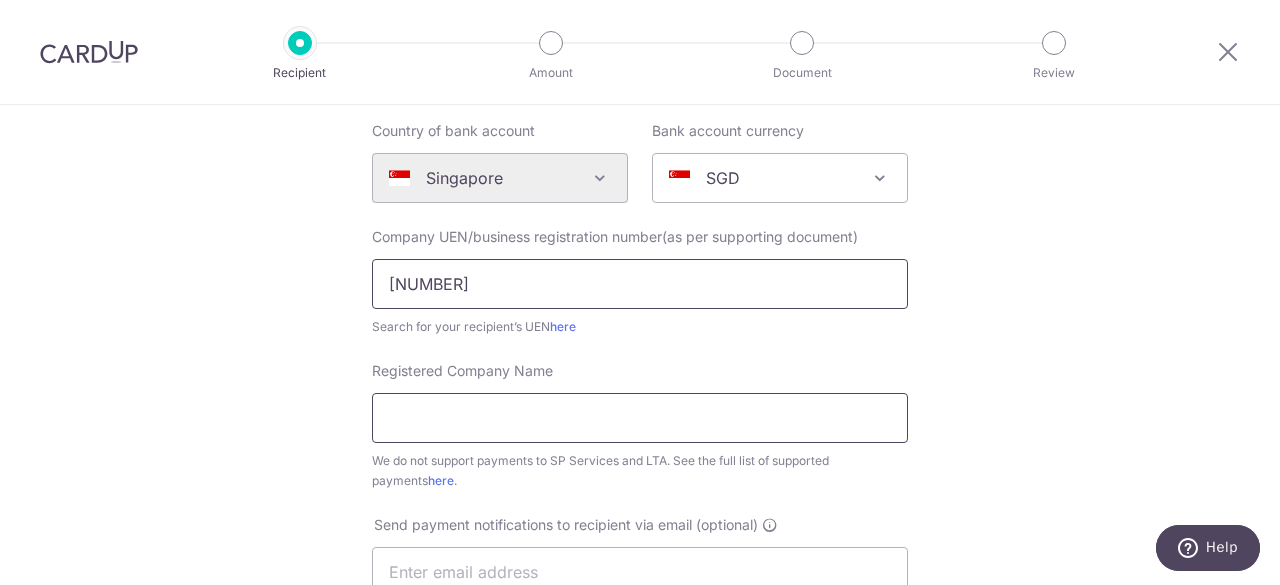 type on "201503237N" 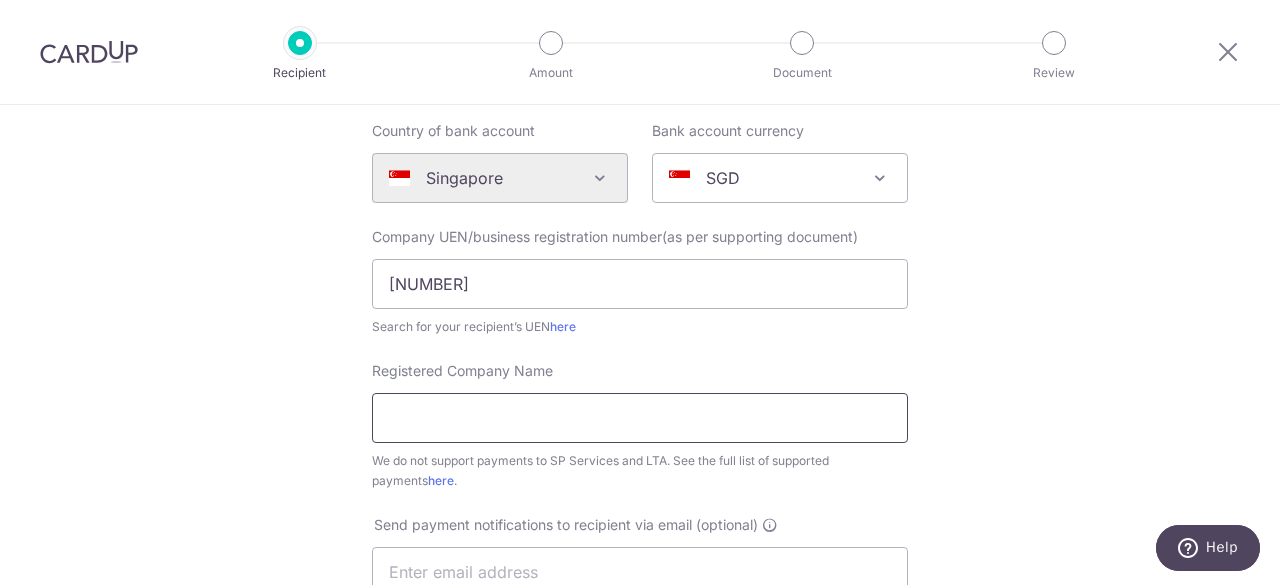 click on "Registered Company Name" at bounding box center (640, 418) 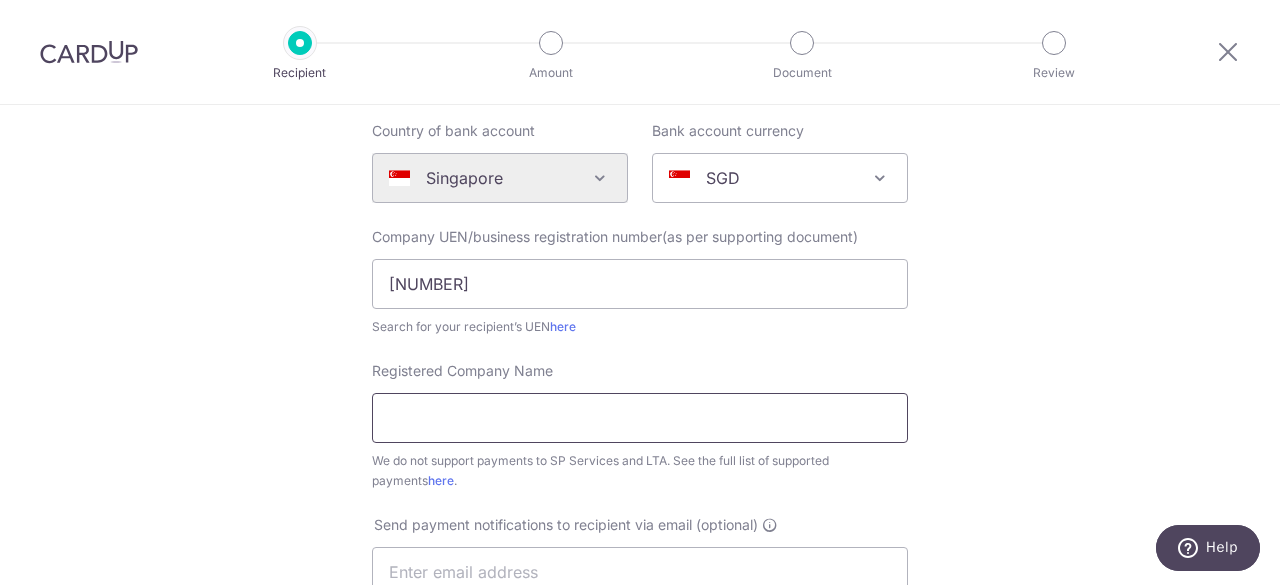 click on "Registered Company Name" at bounding box center (640, 418) 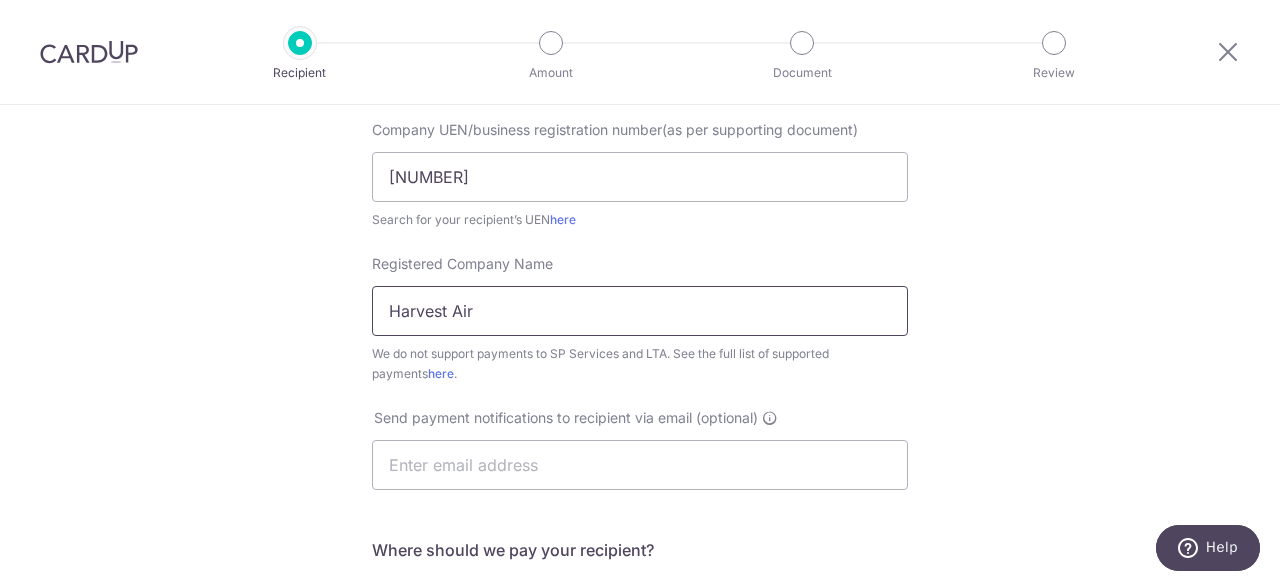 scroll, scrollTop: 500, scrollLeft: 0, axis: vertical 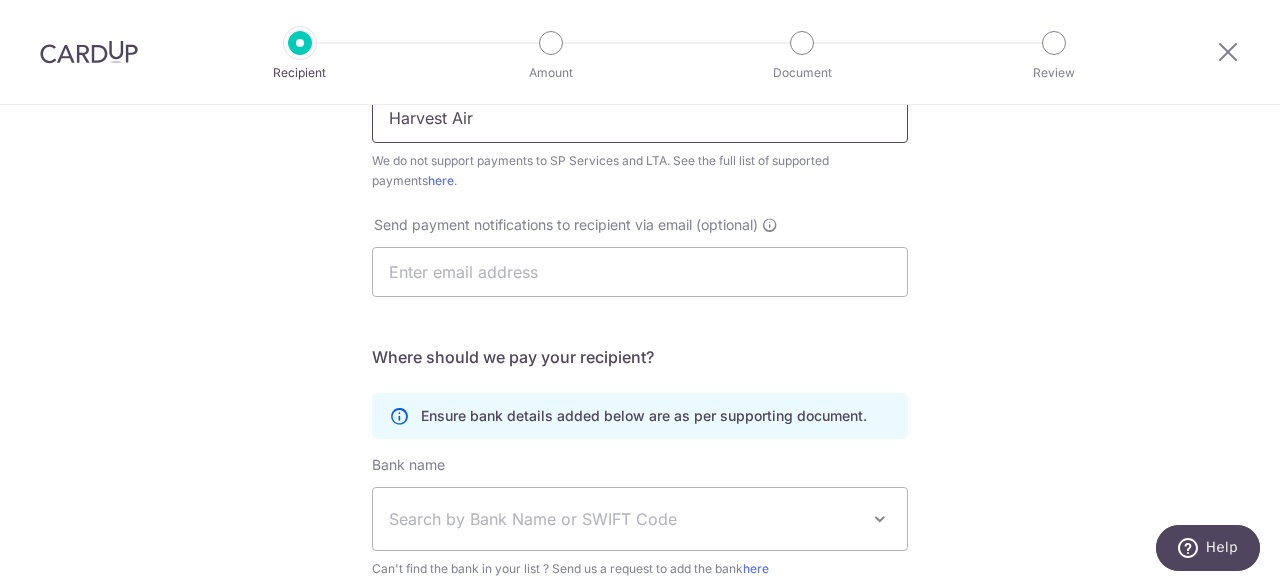 type on "Harvest Air" 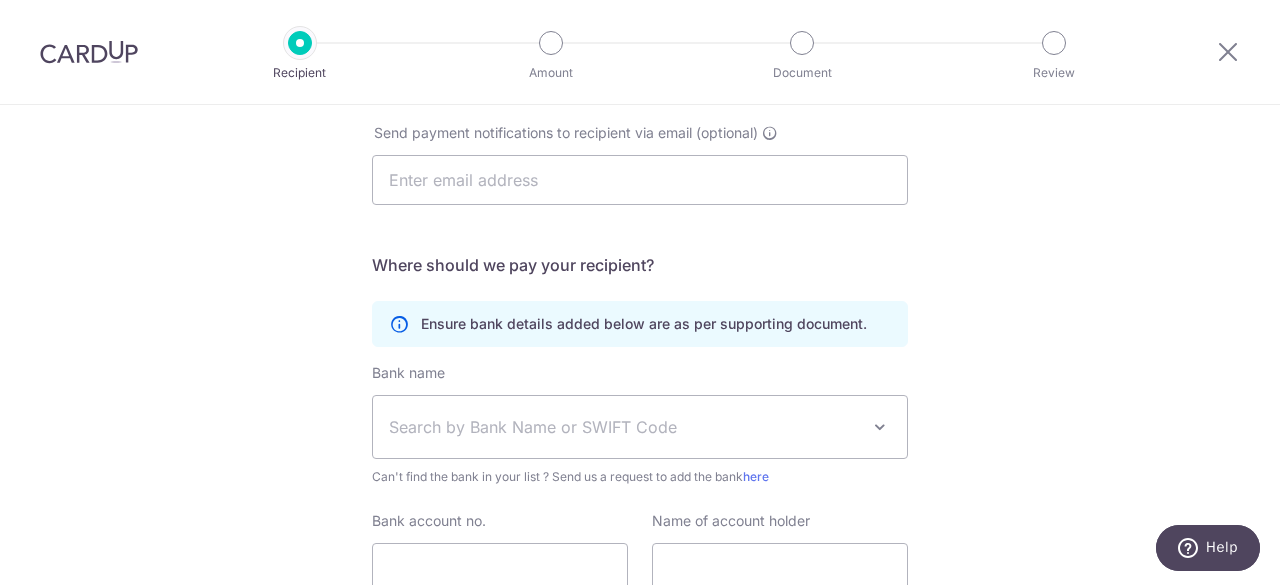 scroll, scrollTop: 700, scrollLeft: 0, axis: vertical 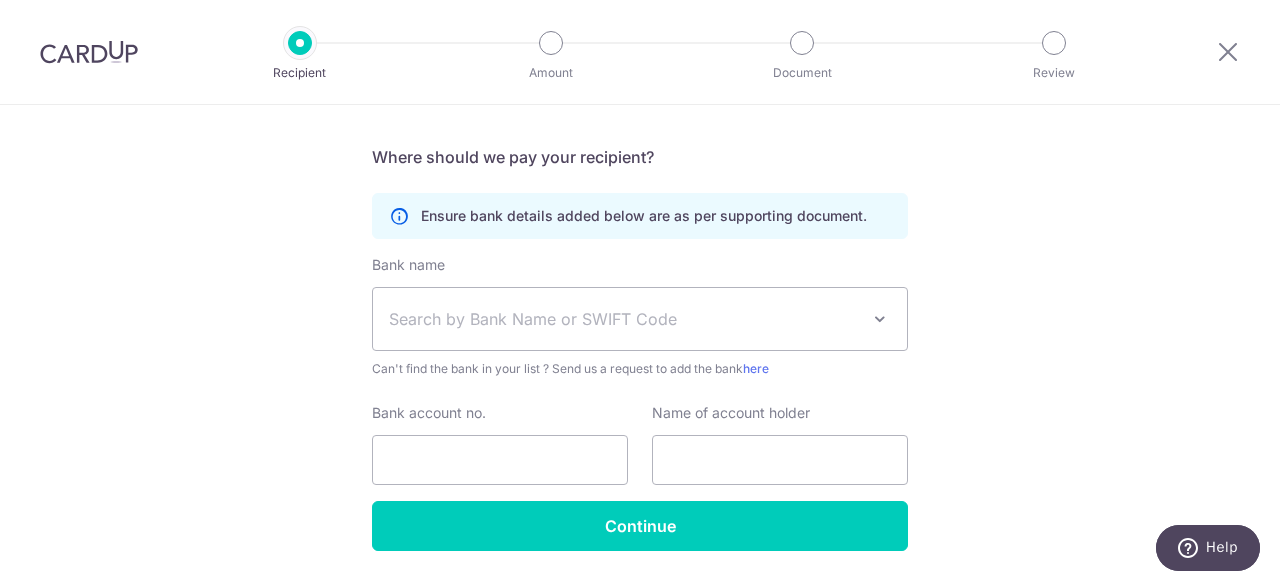 click on "Search by Bank Name or SWIFT Code" at bounding box center [624, 319] 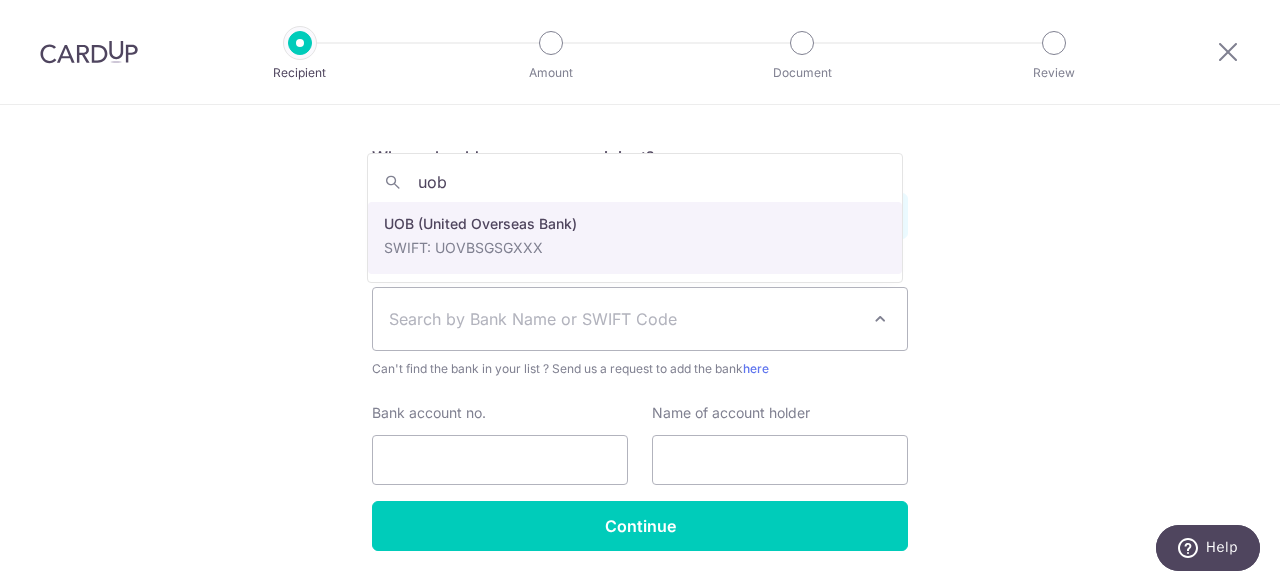 type on "uob" 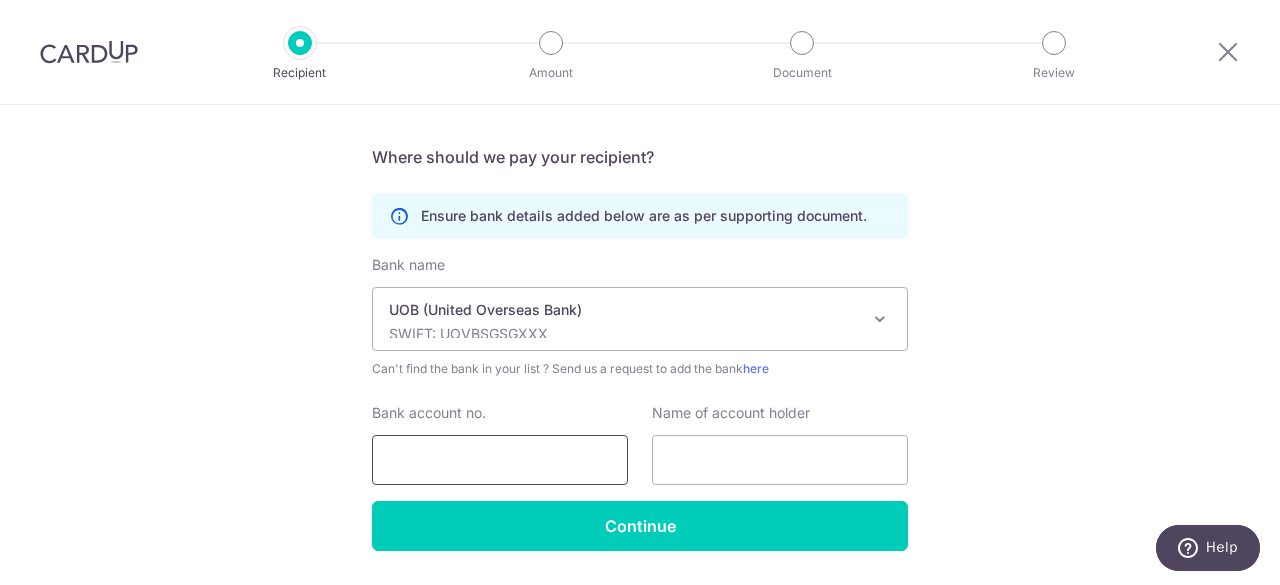 click on "Bank account no." at bounding box center [500, 460] 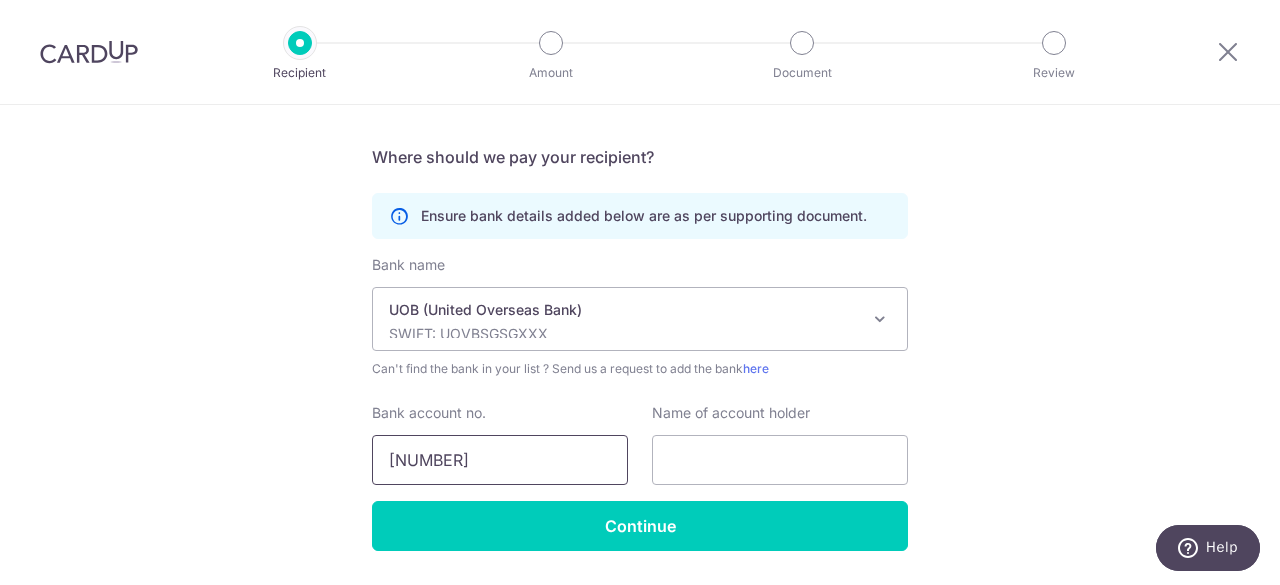 type on "3781016347" 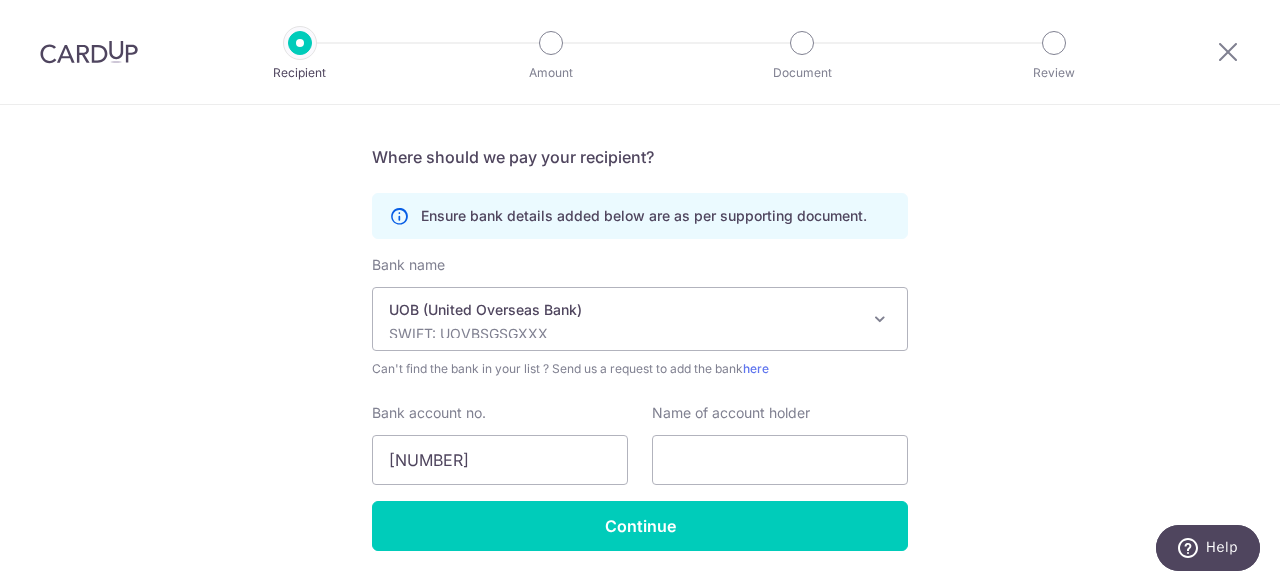 click on "Name of account holder" at bounding box center [780, 444] 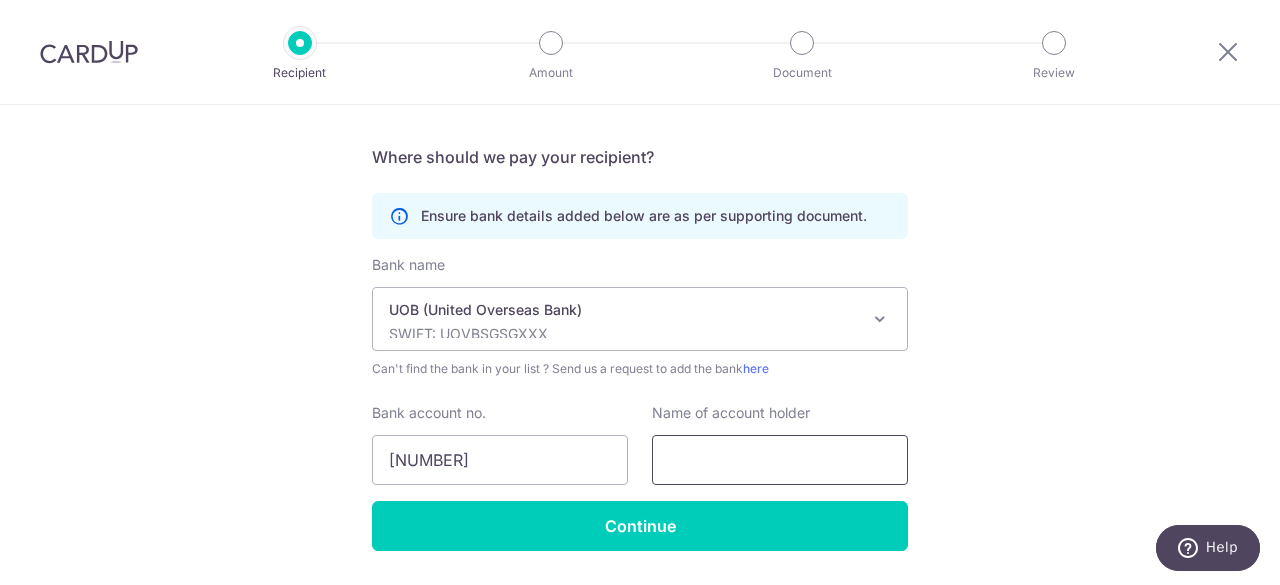 click at bounding box center (780, 460) 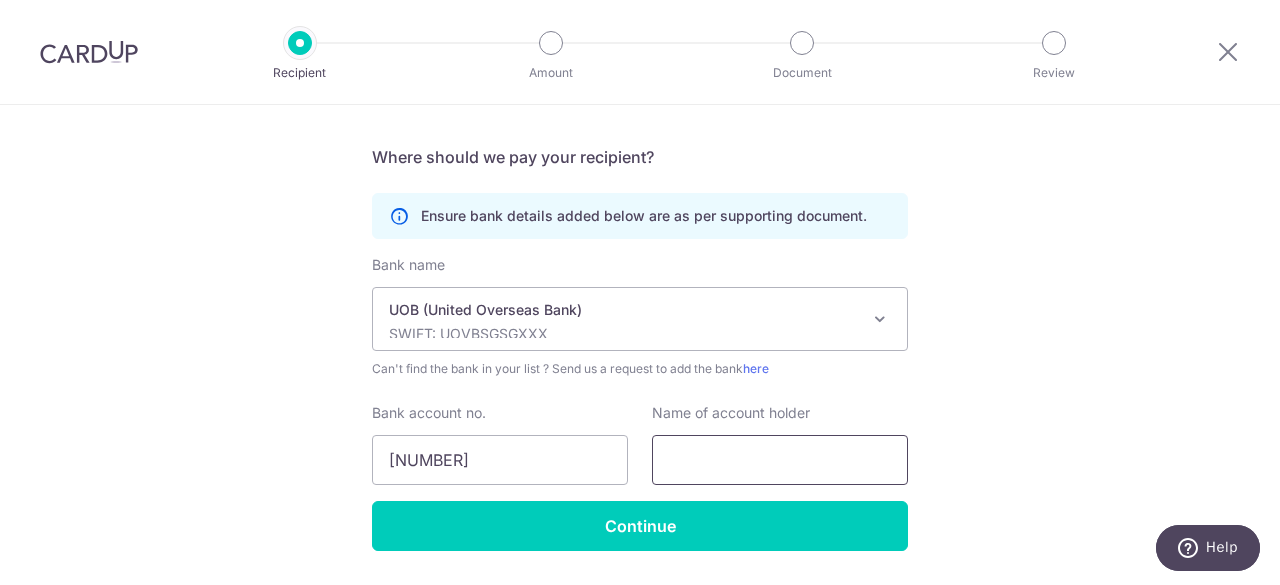 click at bounding box center (780, 460) 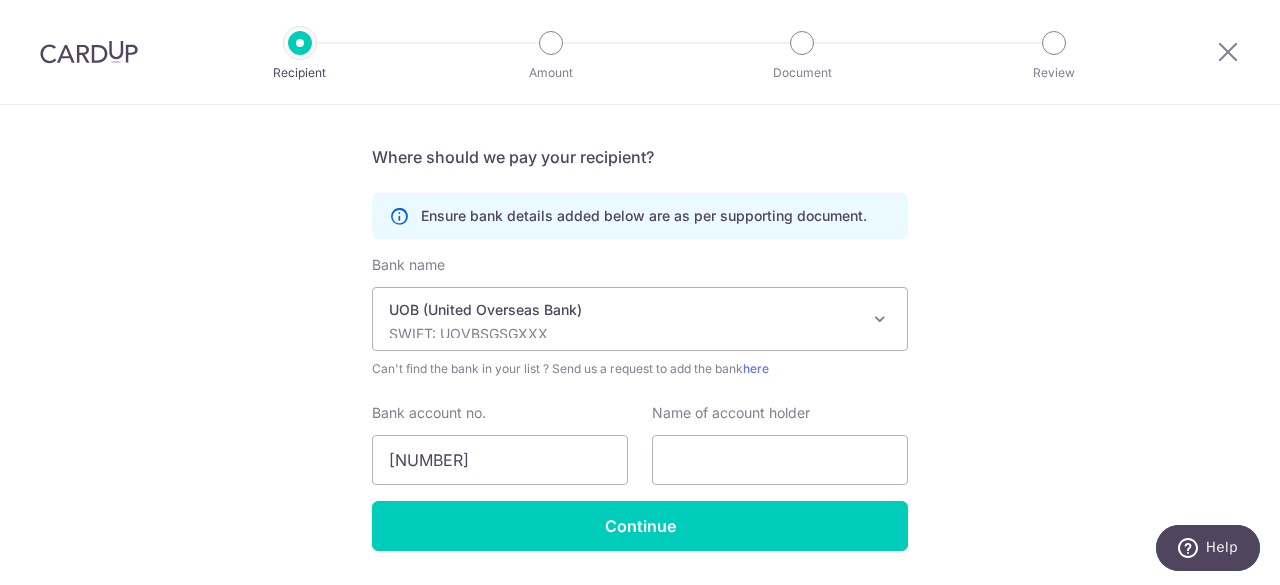 scroll, scrollTop: 500, scrollLeft: 0, axis: vertical 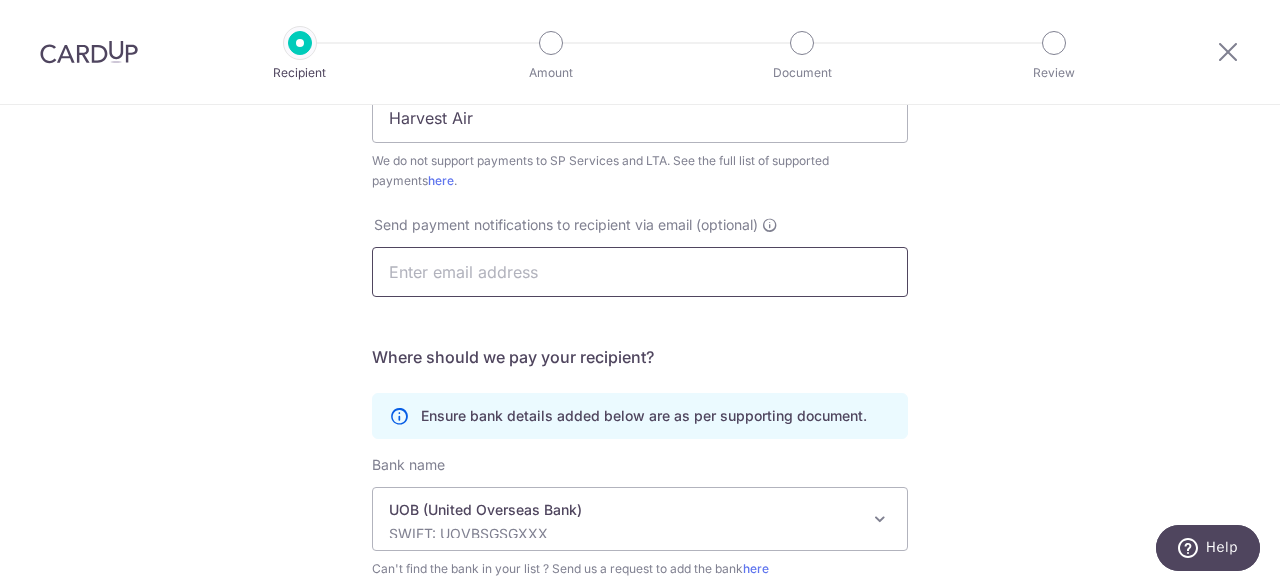 click at bounding box center [640, 272] 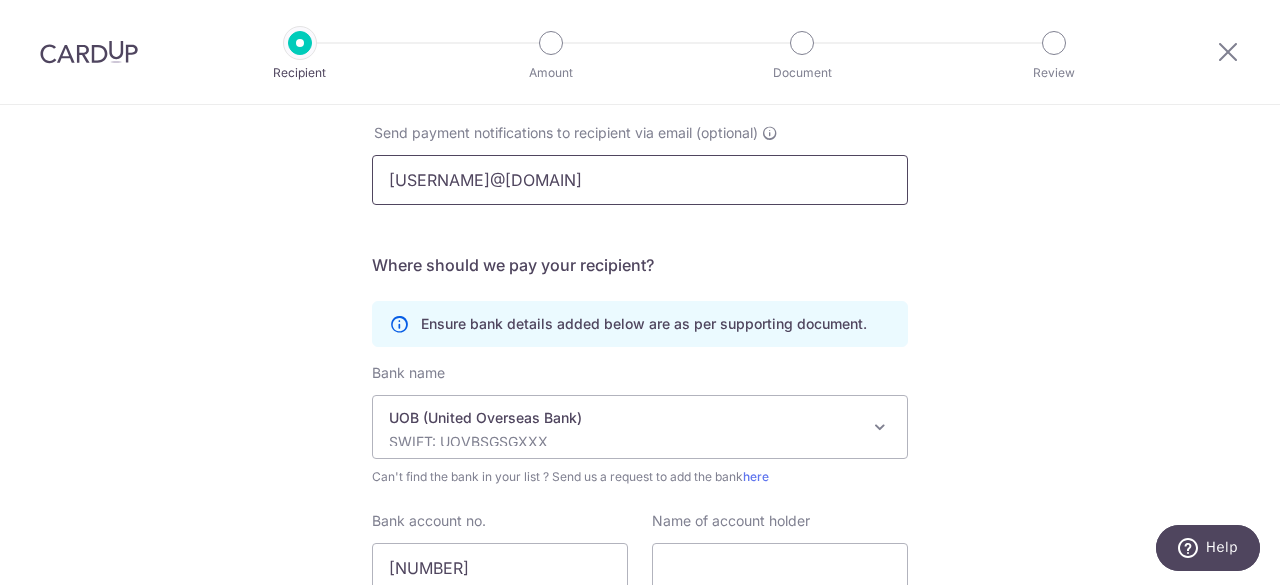 scroll, scrollTop: 700, scrollLeft: 0, axis: vertical 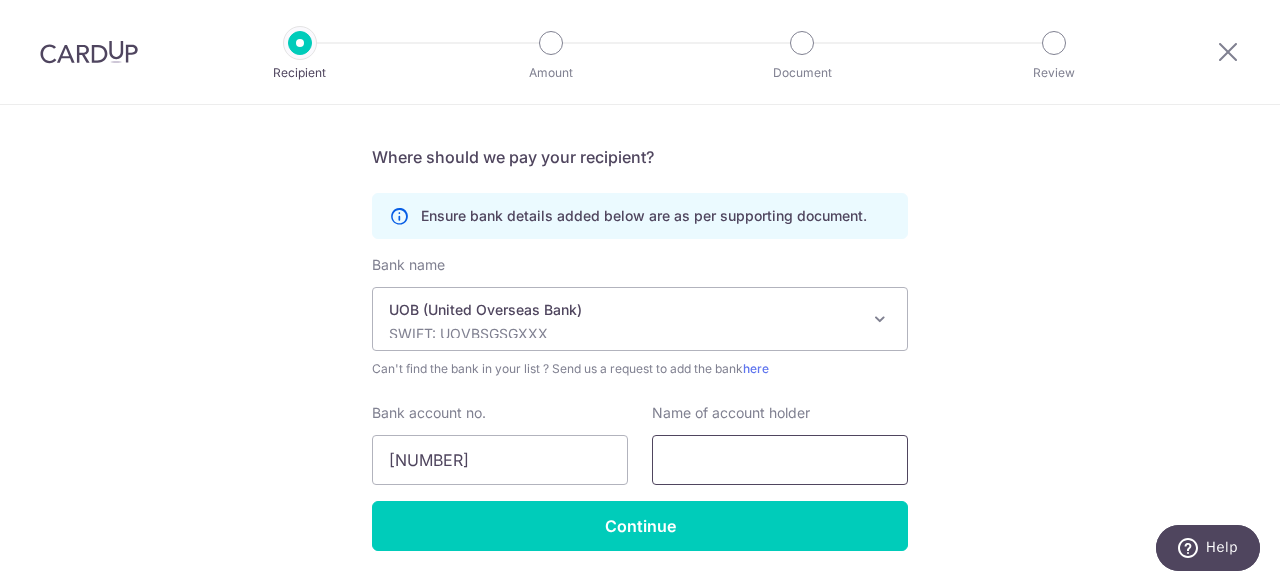 type on "harvest_air@yahoo.com.sg" 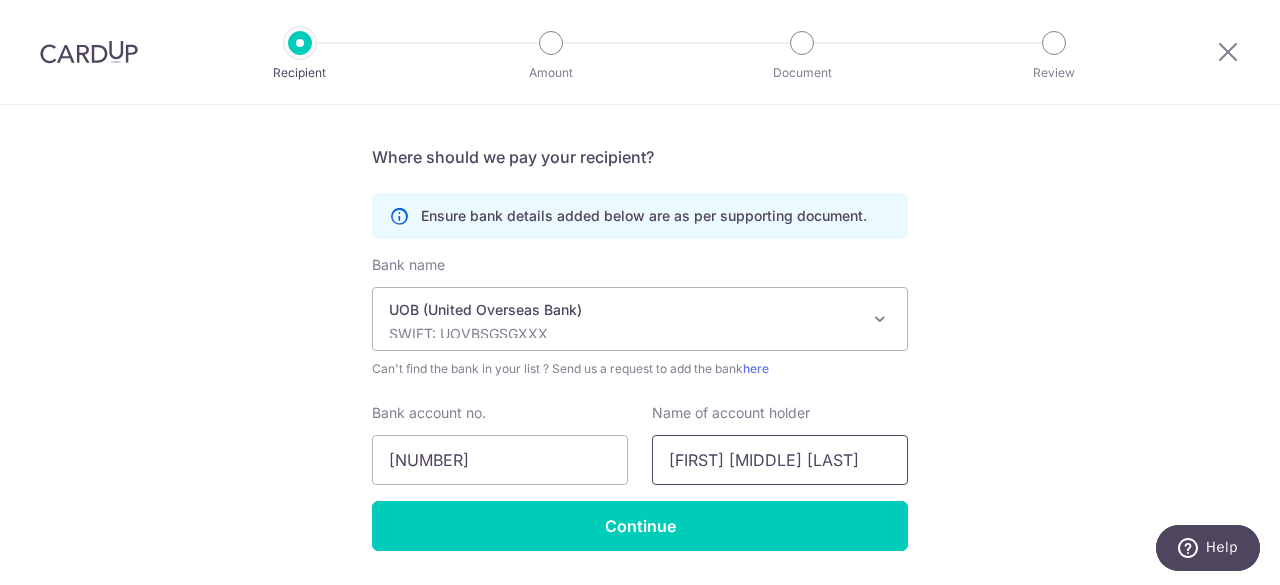 scroll, scrollTop: 758, scrollLeft: 0, axis: vertical 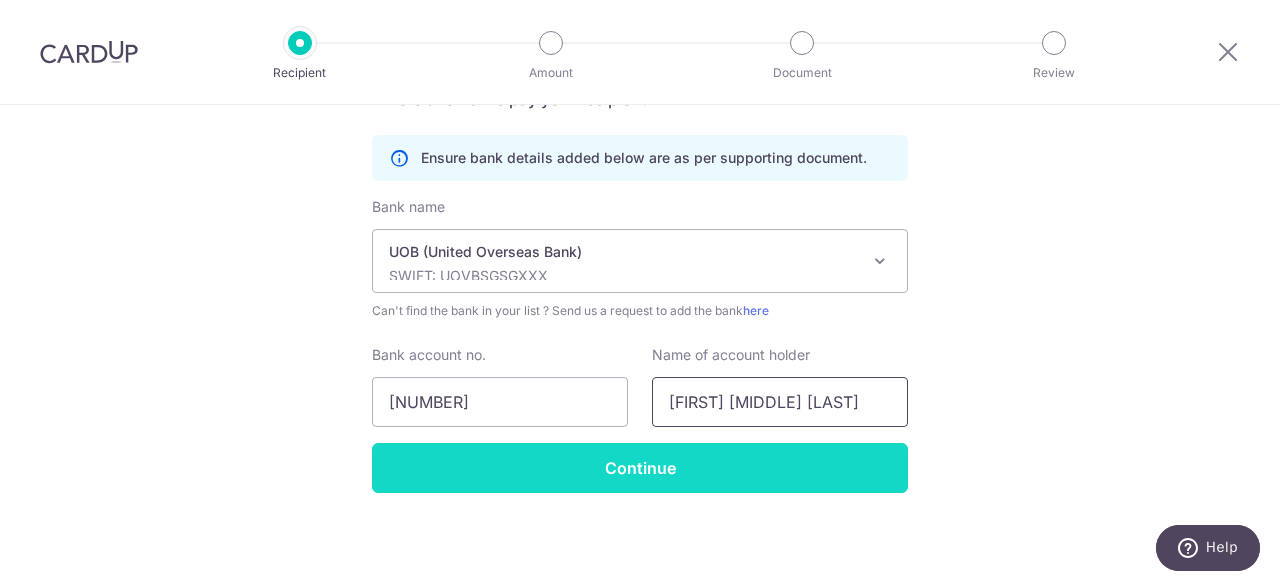 type on "Toh Hon Peng" 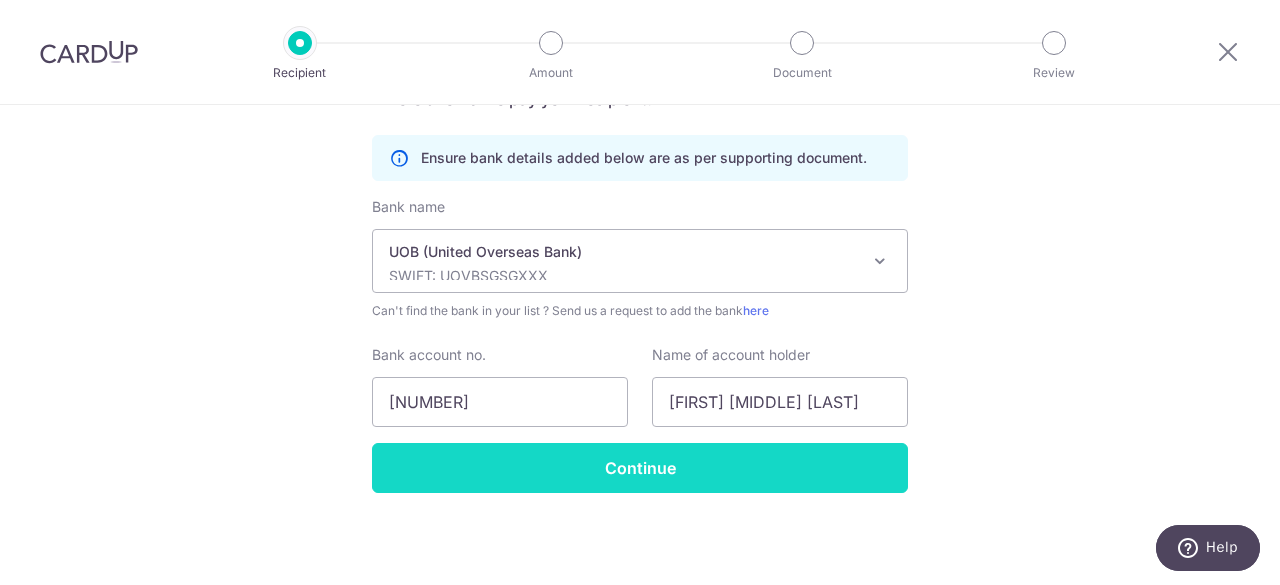click on "Continue" at bounding box center [640, 468] 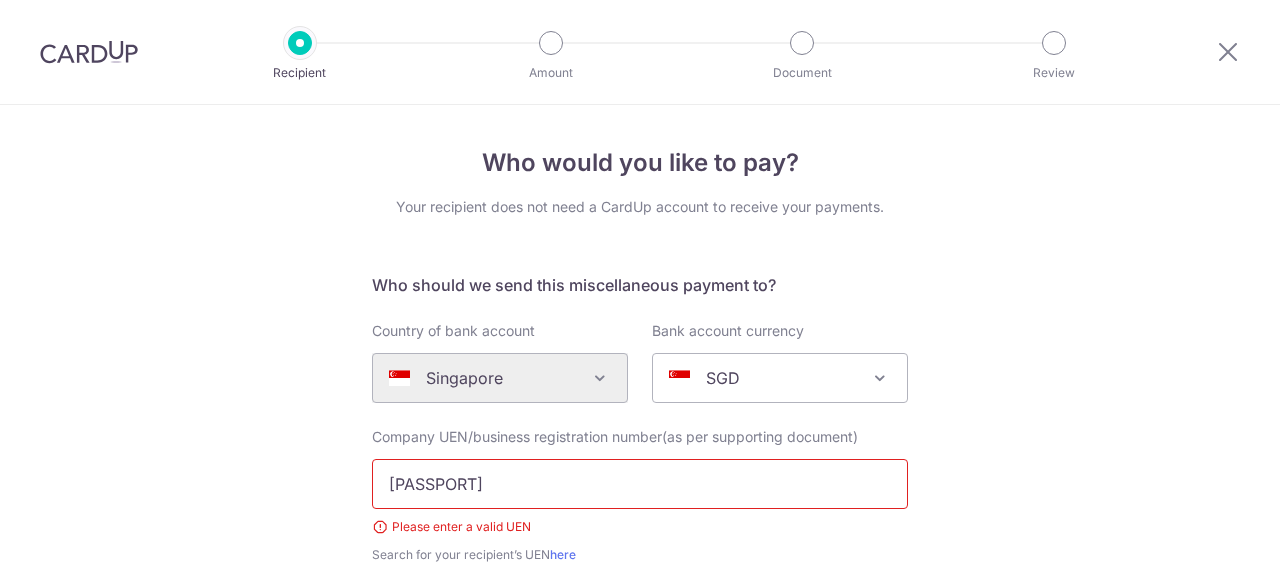 scroll, scrollTop: 0, scrollLeft: 0, axis: both 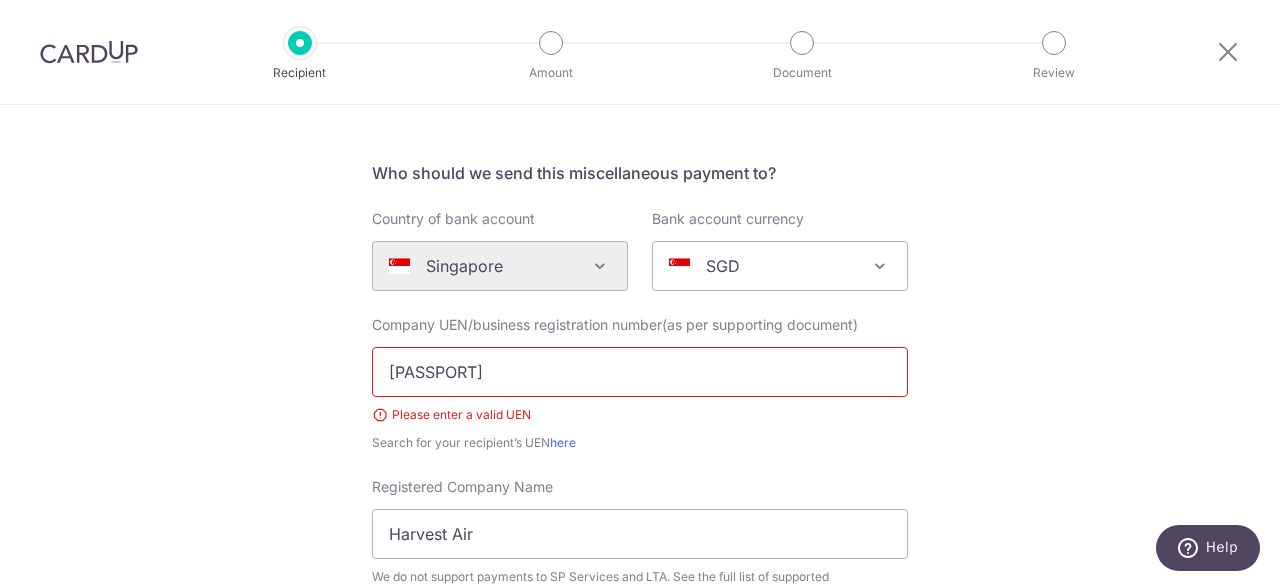 drag, startPoint x: 537, startPoint y: 378, endPoint x: 280, endPoint y: 363, distance: 257.43738 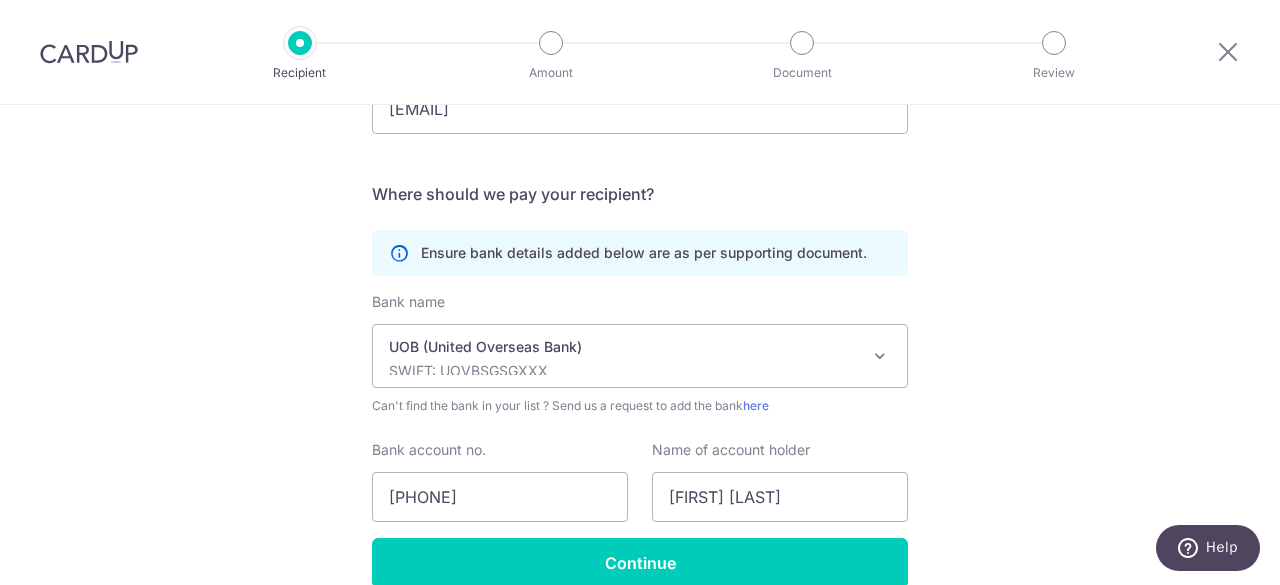 scroll, scrollTop: 786, scrollLeft: 0, axis: vertical 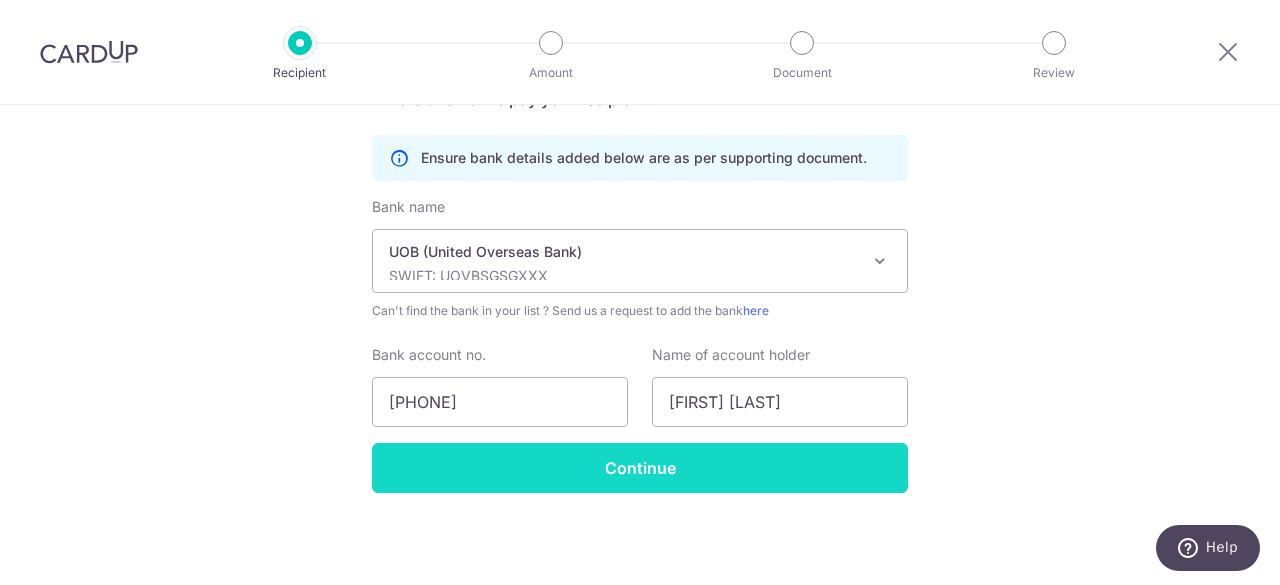 type on "53250402W" 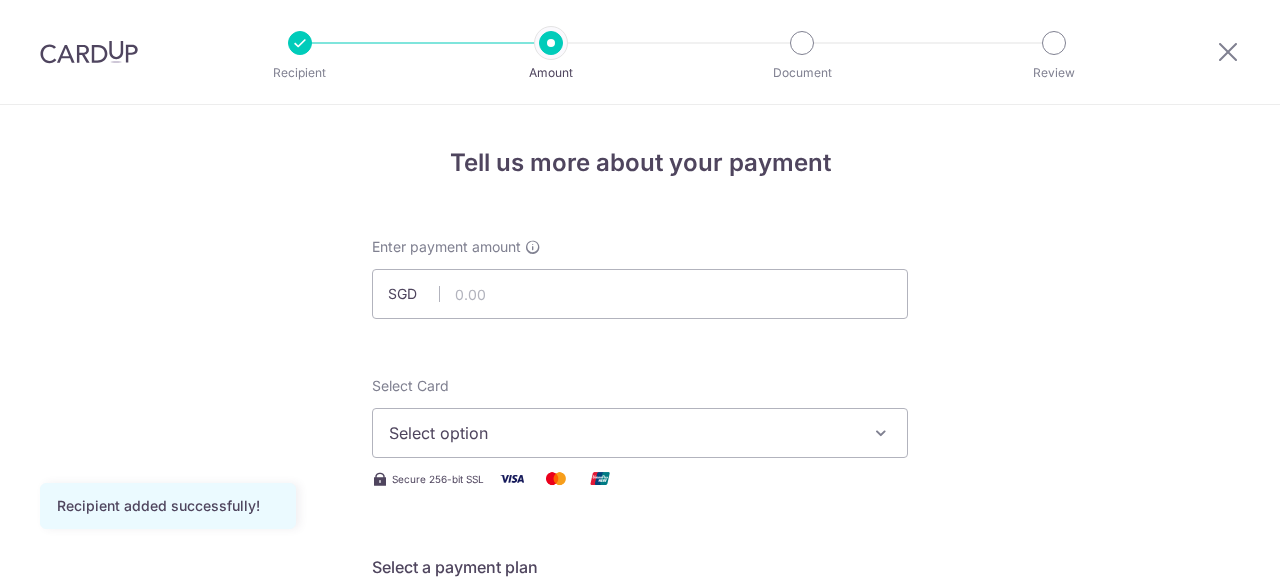 scroll, scrollTop: 0, scrollLeft: 0, axis: both 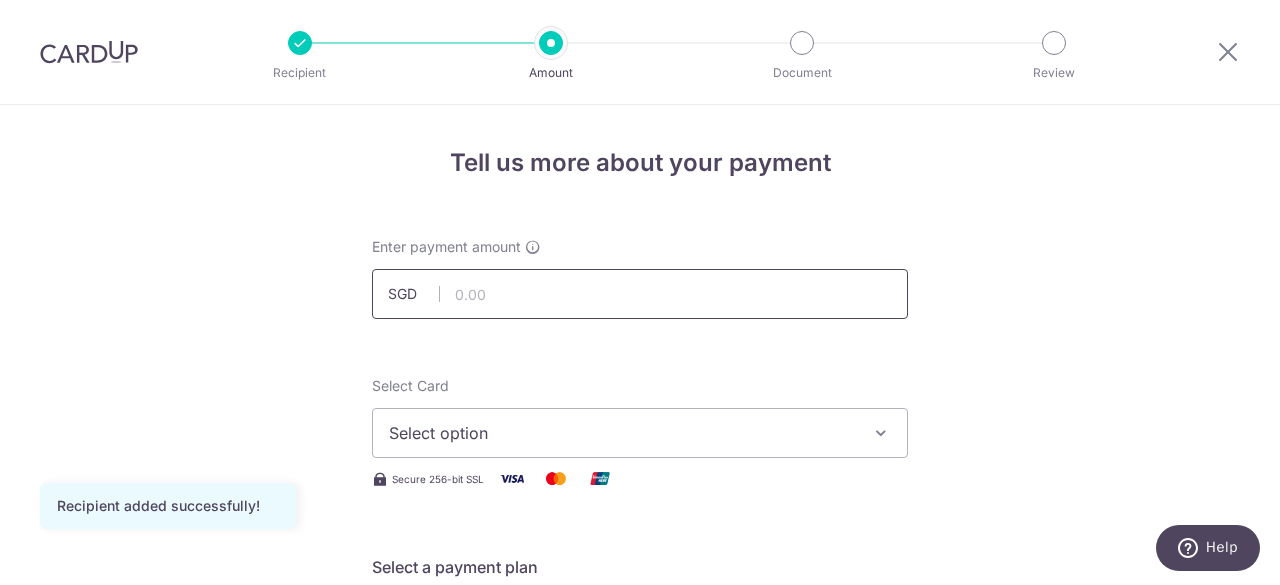 click at bounding box center [640, 294] 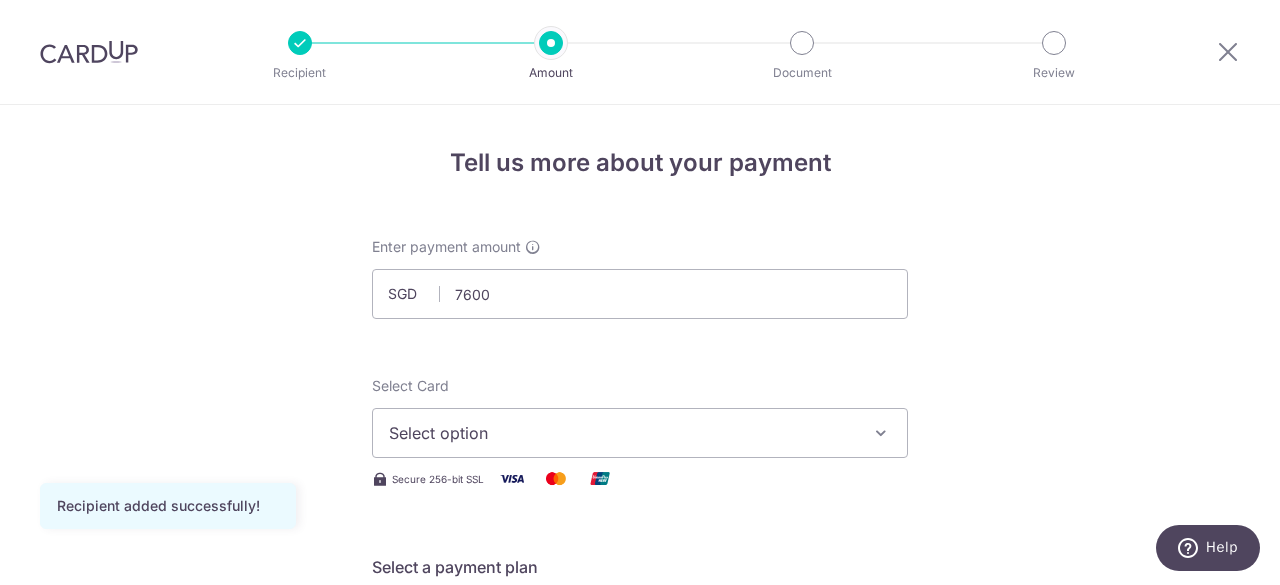 type on "7,600.00" 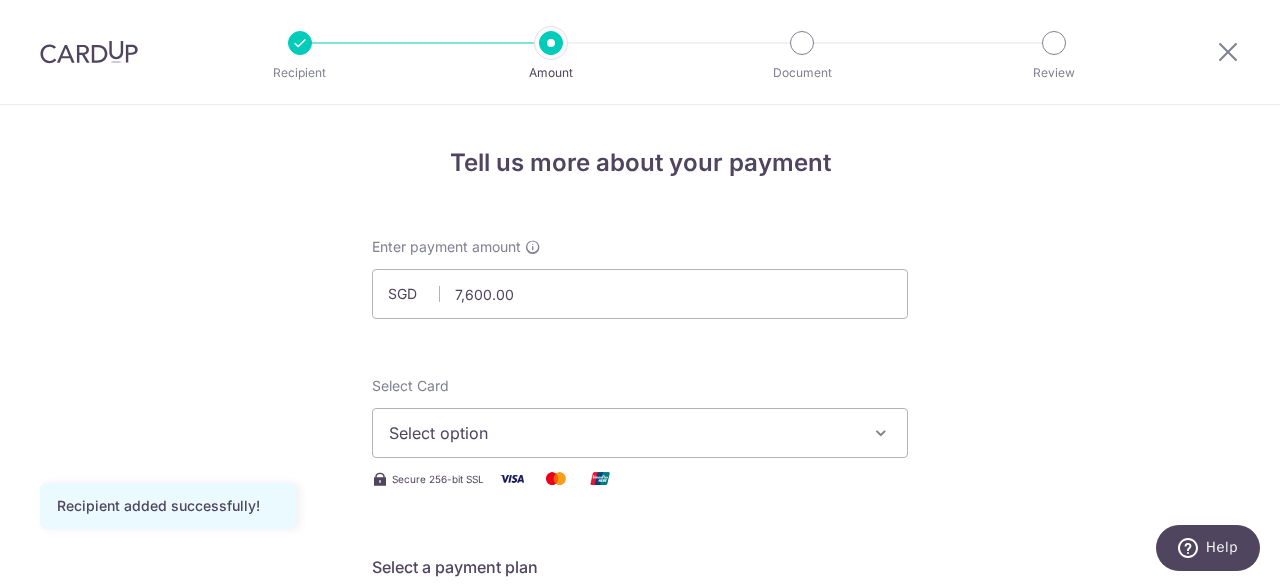 click on "Tell us more about your payment
Enter payment amount
SGD
7,600.00
7600.00
Recipient added successfully!
Select Card
Select option
Add credit card
Your Cards
**** 5660
**** 3009
Secure 256-bit SSL
Text
New card details
Card" at bounding box center [640, 1009] 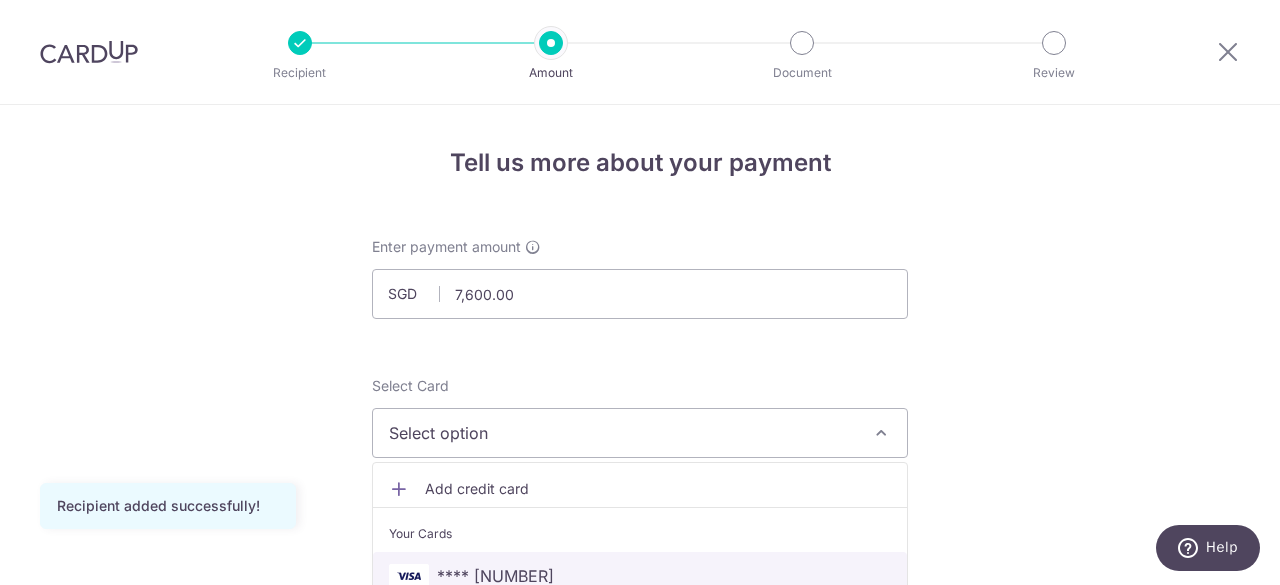 click on "**** [CREDITCARD]" at bounding box center [640, 576] 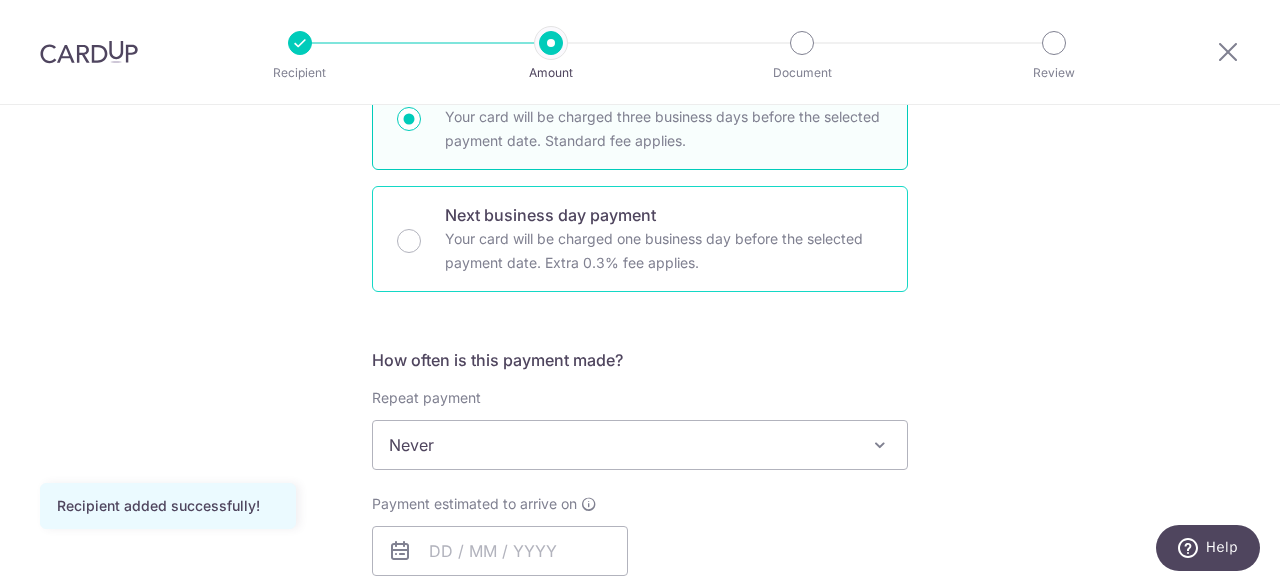 scroll, scrollTop: 700, scrollLeft: 0, axis: vertical 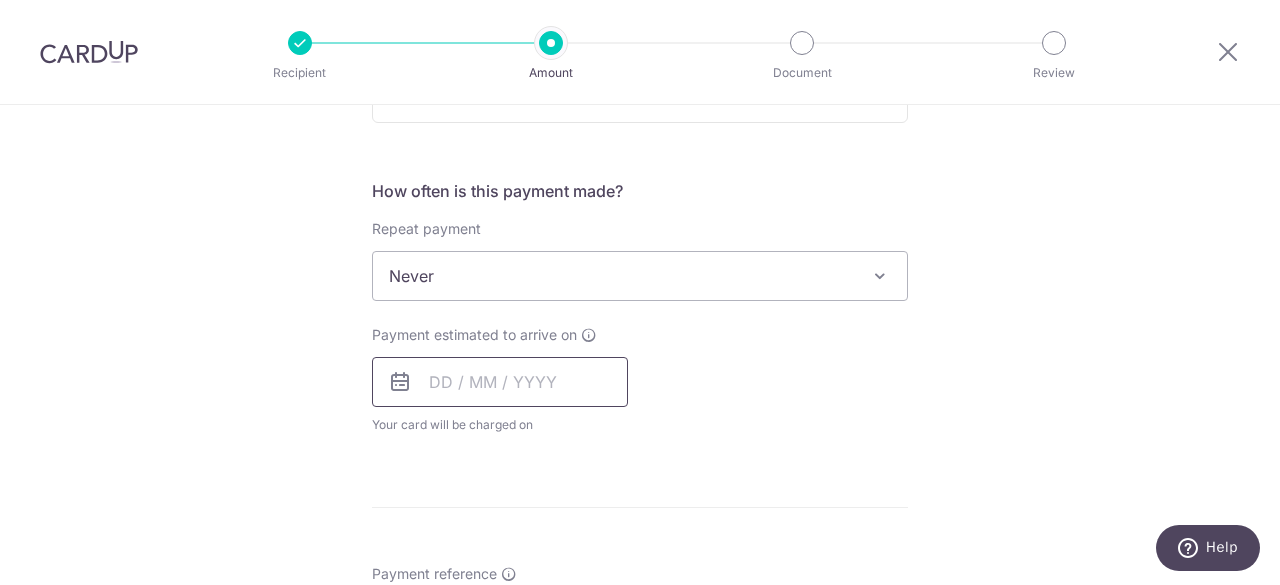 click at bounding box center (500, 382) 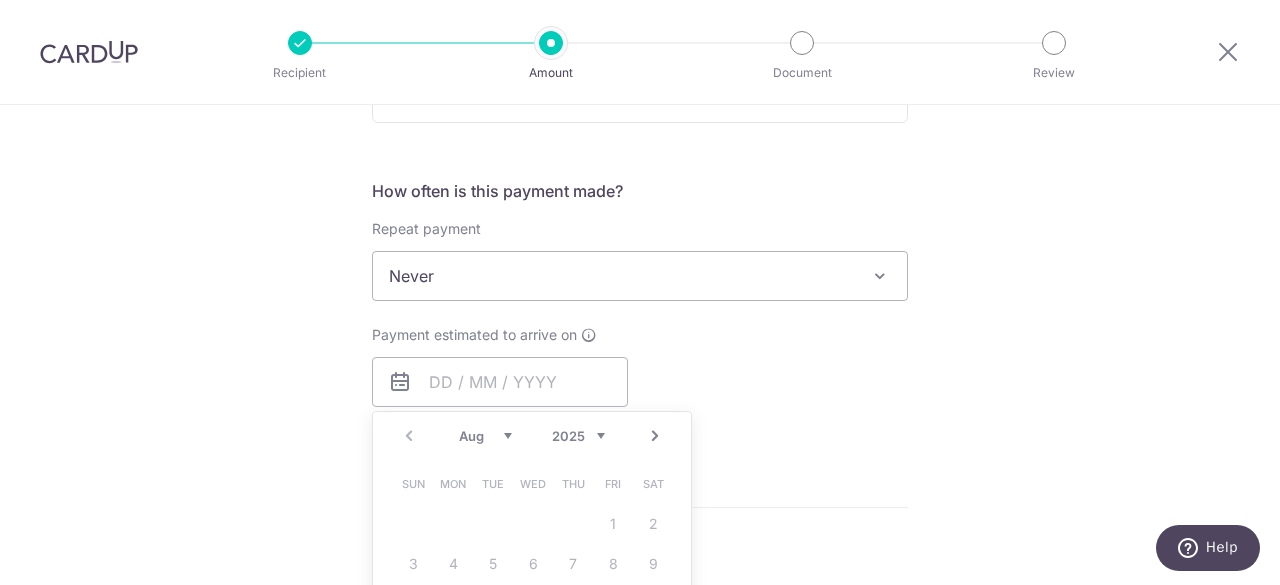 click on "Tell us more about your payment
Enter payment amount
SGD
7,600.00
7600.00
Recipient added successfully!
Select Card
**** 5660
Add credit card
Your Cards
**** 5660
**** 3009
Secure 256-bit SSL
Text
New card details
Card" at bounding box center (640, 309) 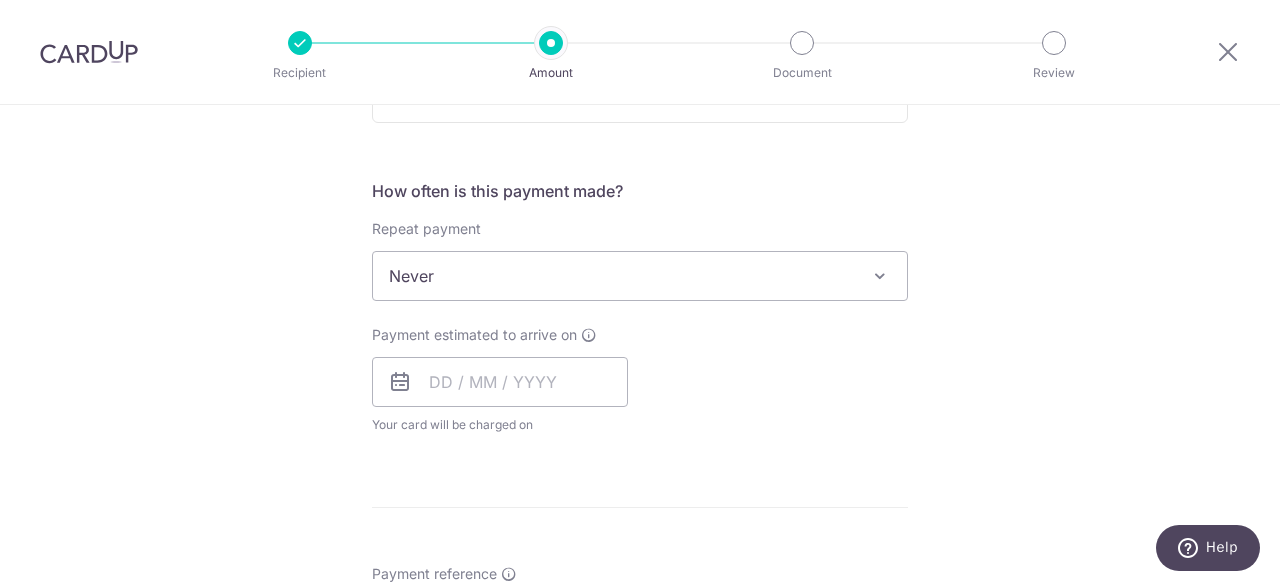 scroll, scrollTop: 900, scrollLeft: 0, axis: vertical 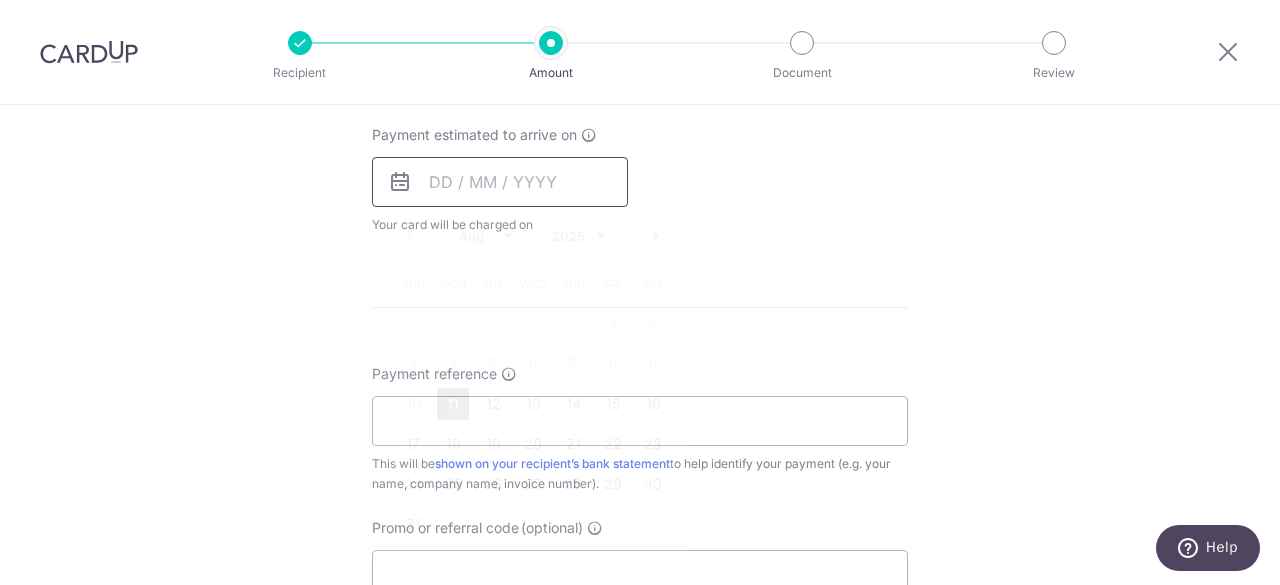 click at bounding box center (500, 182) 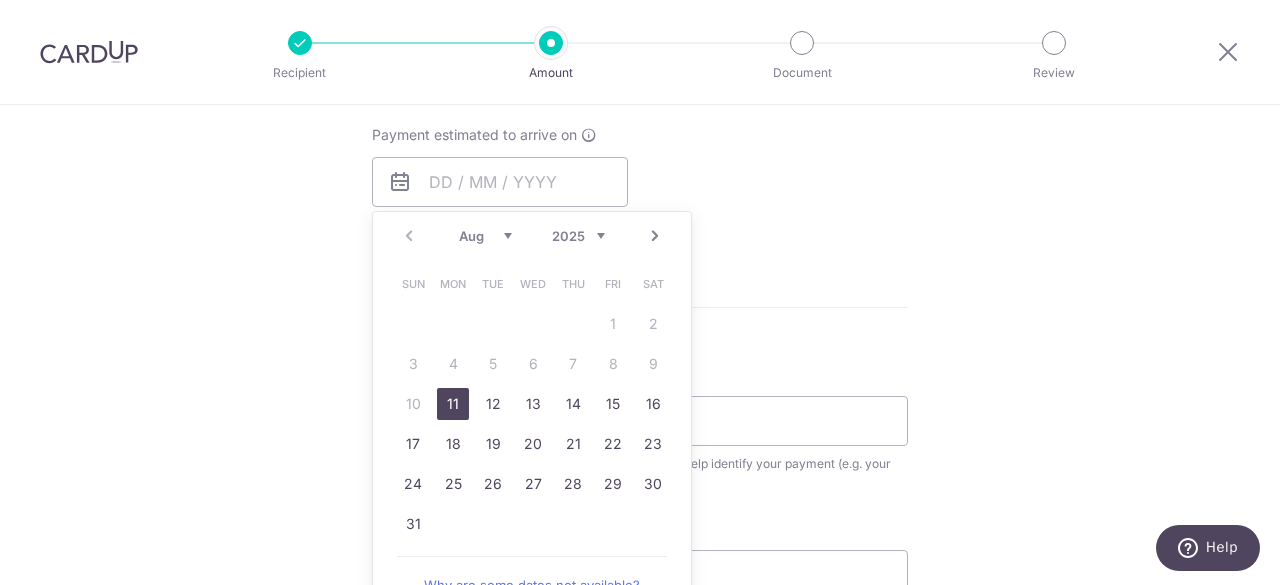 click on "11" at bounding box center (453, 404) 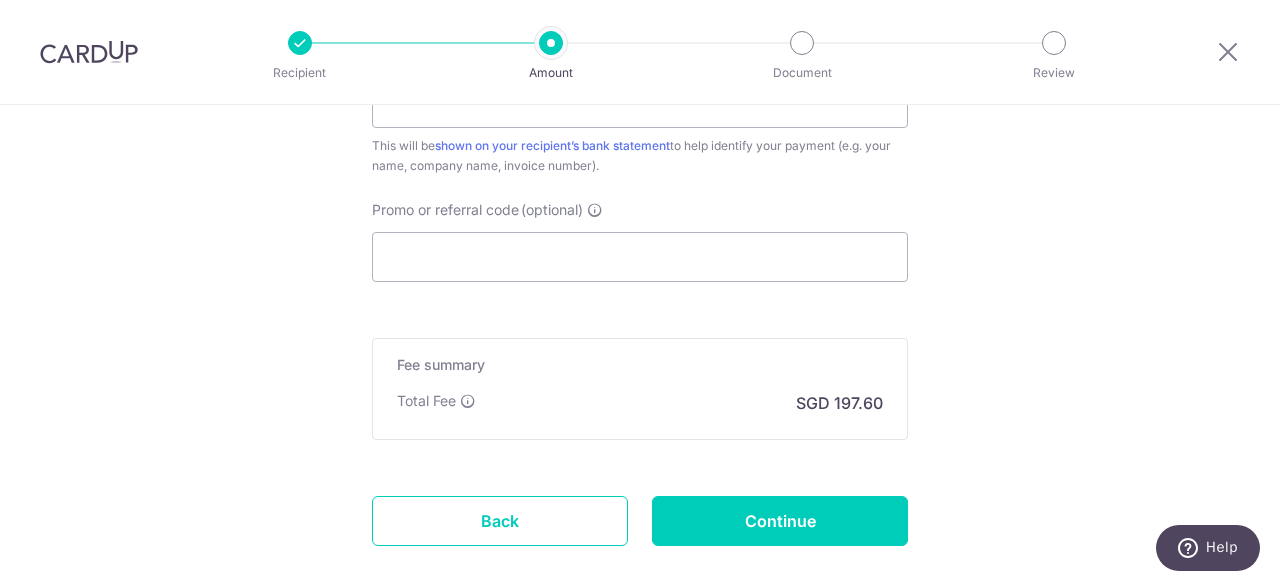 scroll, scrollTop: 1200, scrollLeft: 0, axis: vertical 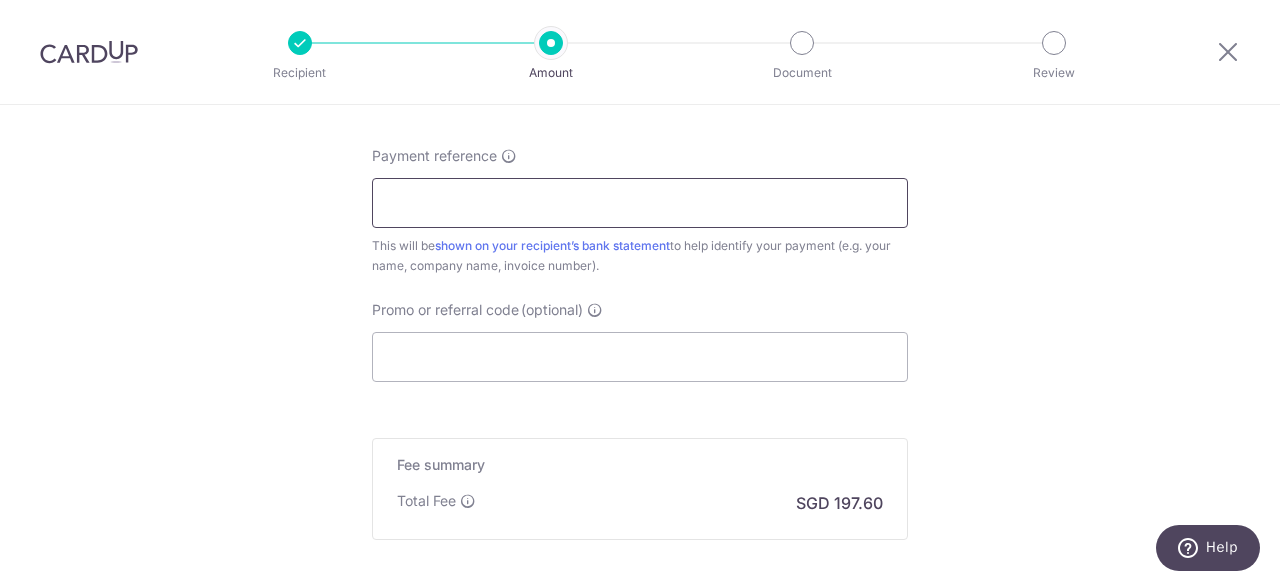 click on "Payment reference" at bounding box center [640, 203] 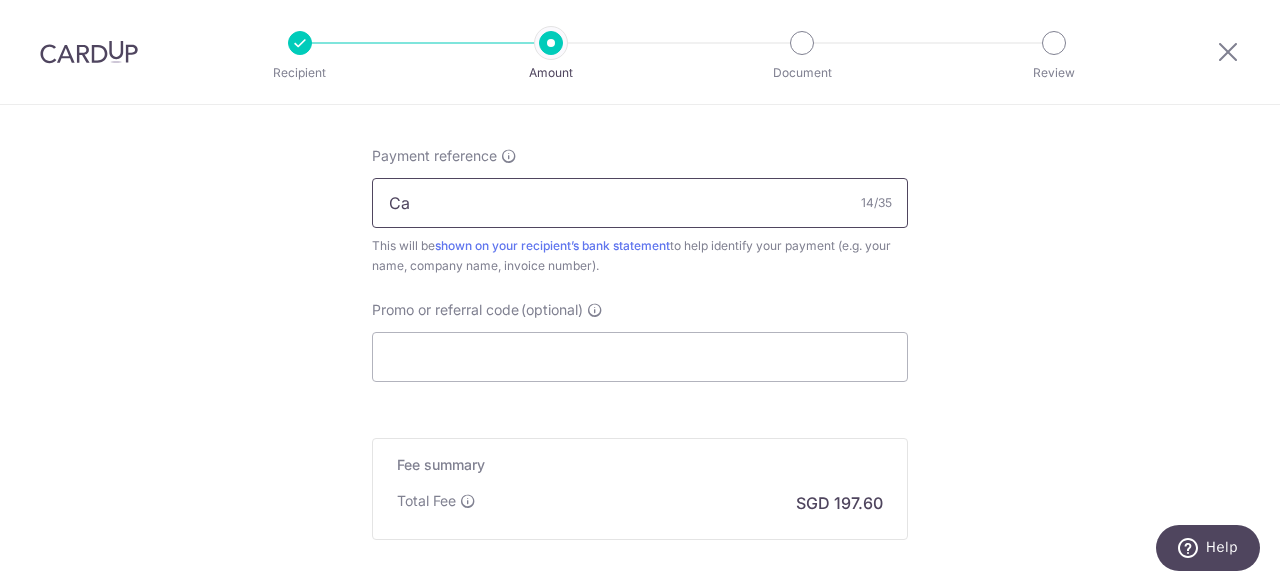 type on "C" 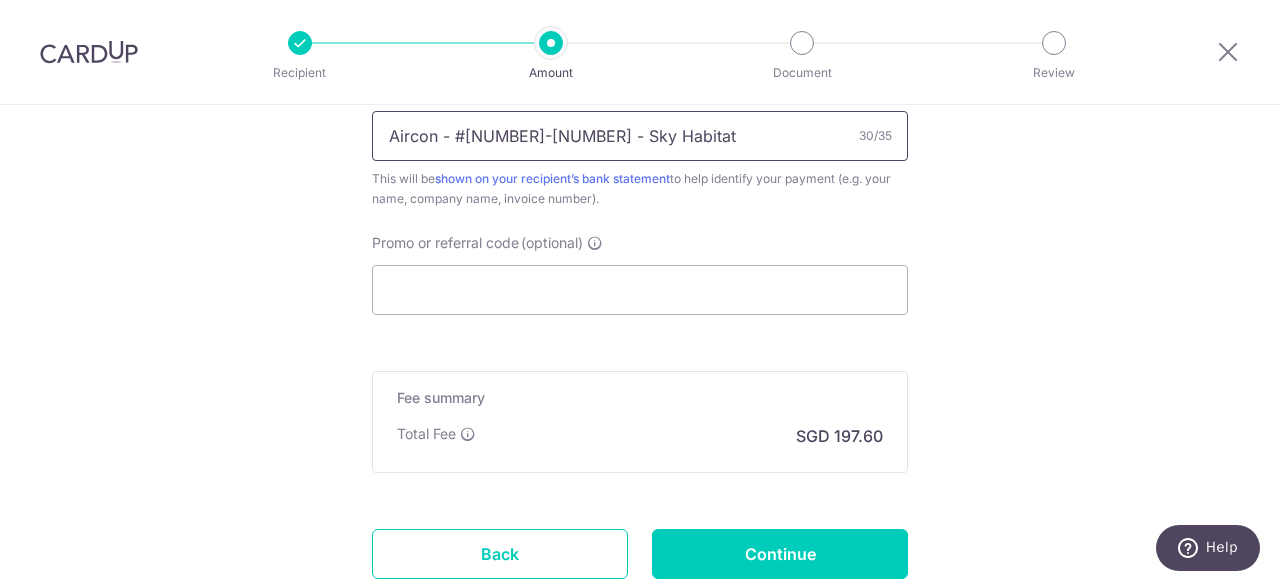 scroll, scrollTop: 1206, scrollLeft: 0, axis: vertical 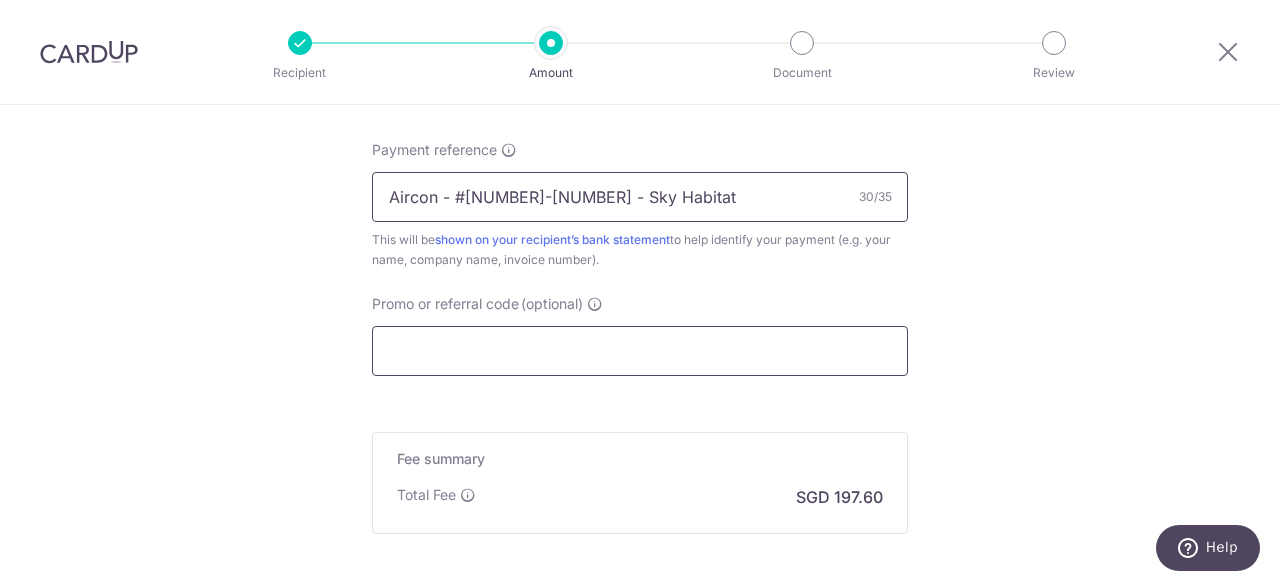 type on "Aircon - #04-01 - Sky Habitat" 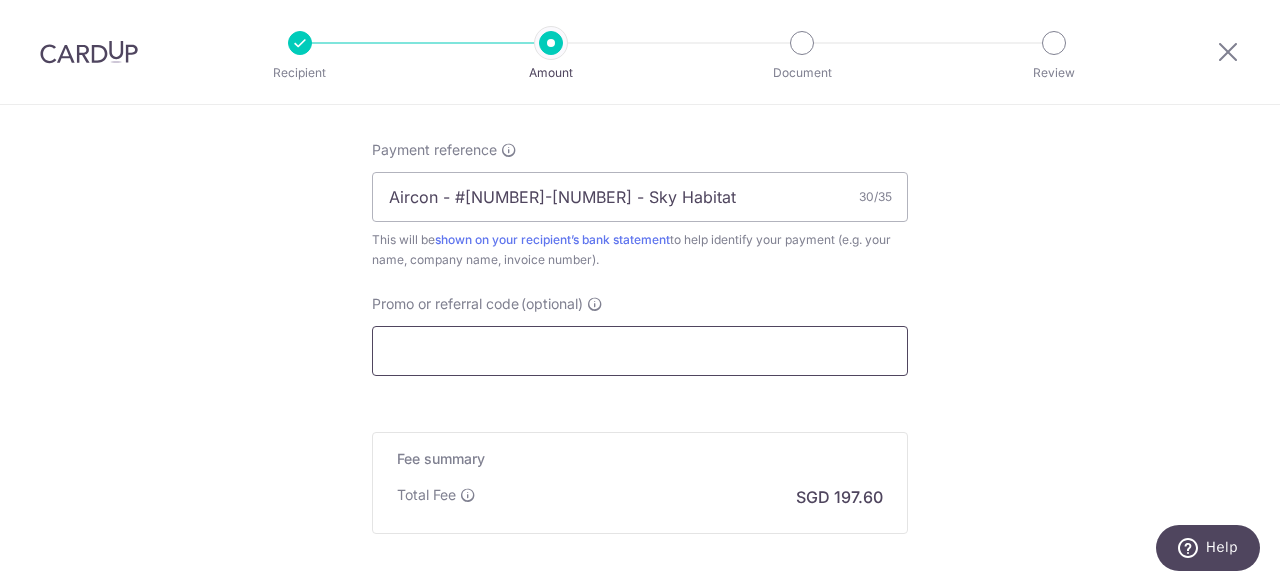 click on "Promo or referral code
(optional)" at bounding box center (640, 351) 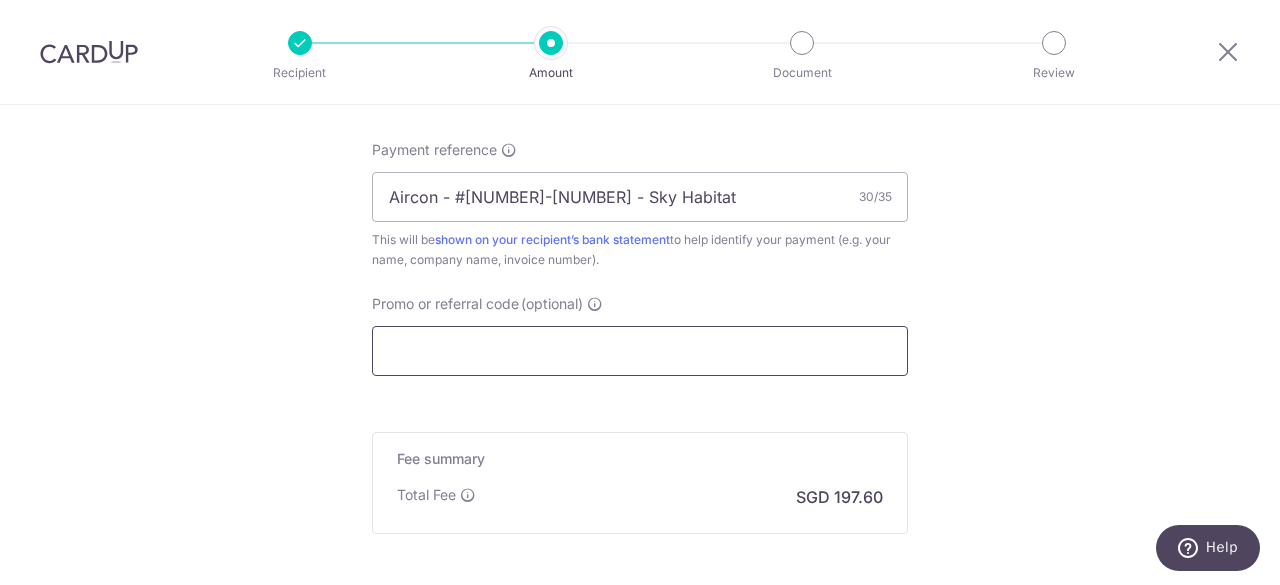 click on "Promo or referral code
(optional)" at bounding box center [640, 351] 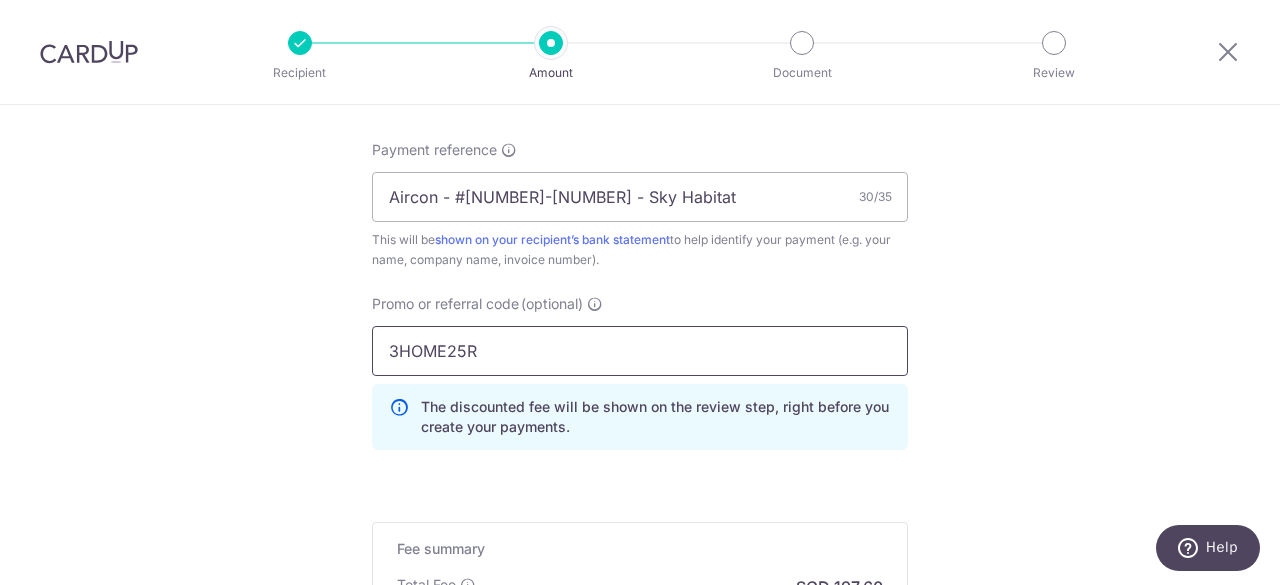 scroll, scrollTop: 1495, scrollLeft: 0, axis: vertical 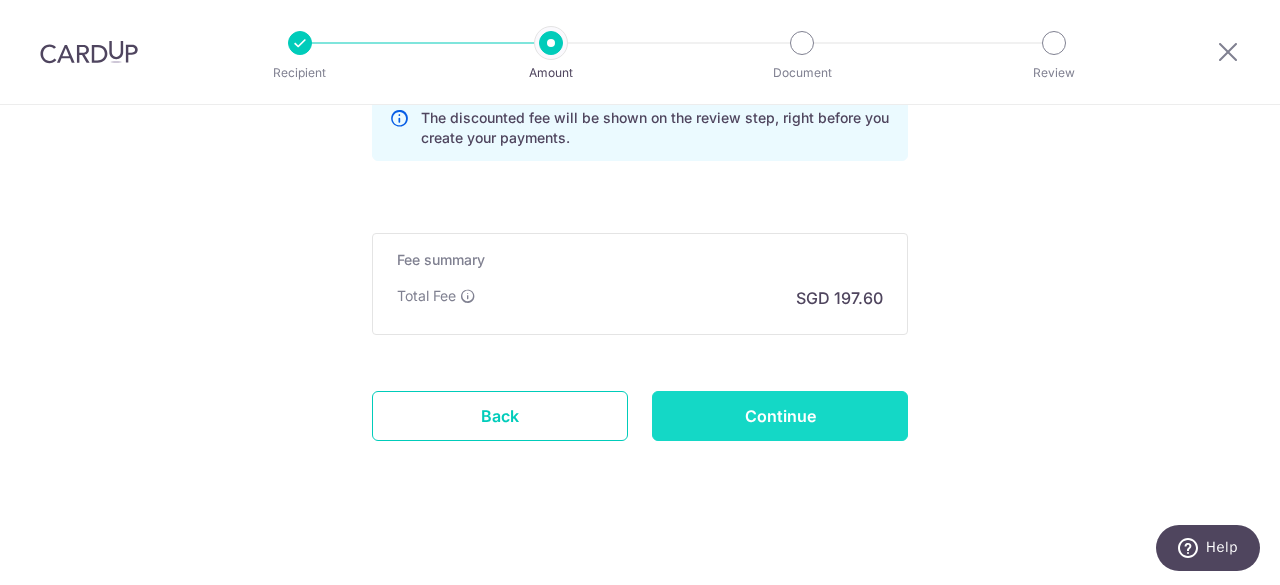 type on "3HOME25R" 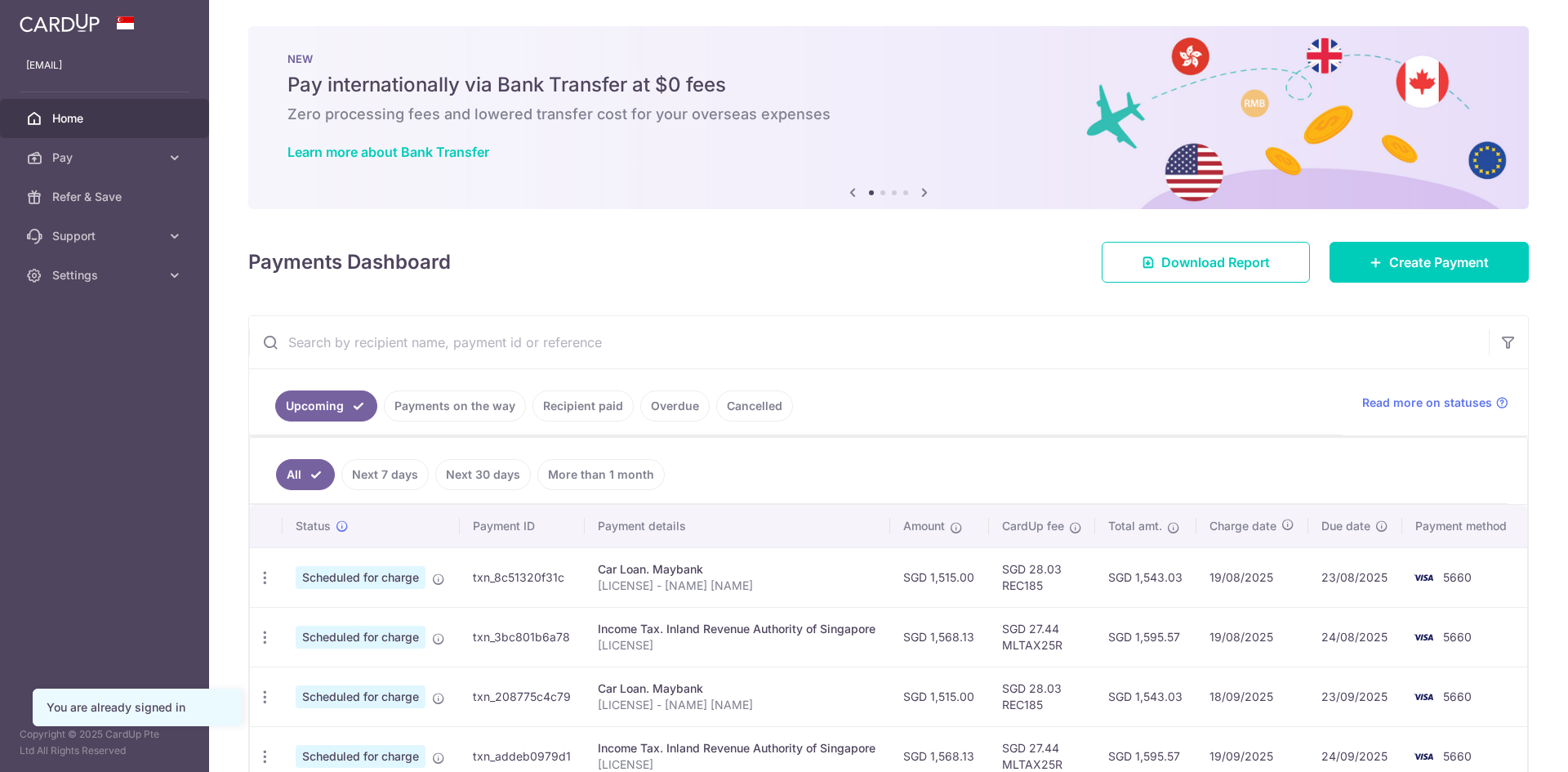 scroll, scrollTop: 0, scrollLeft: 0, axis: both 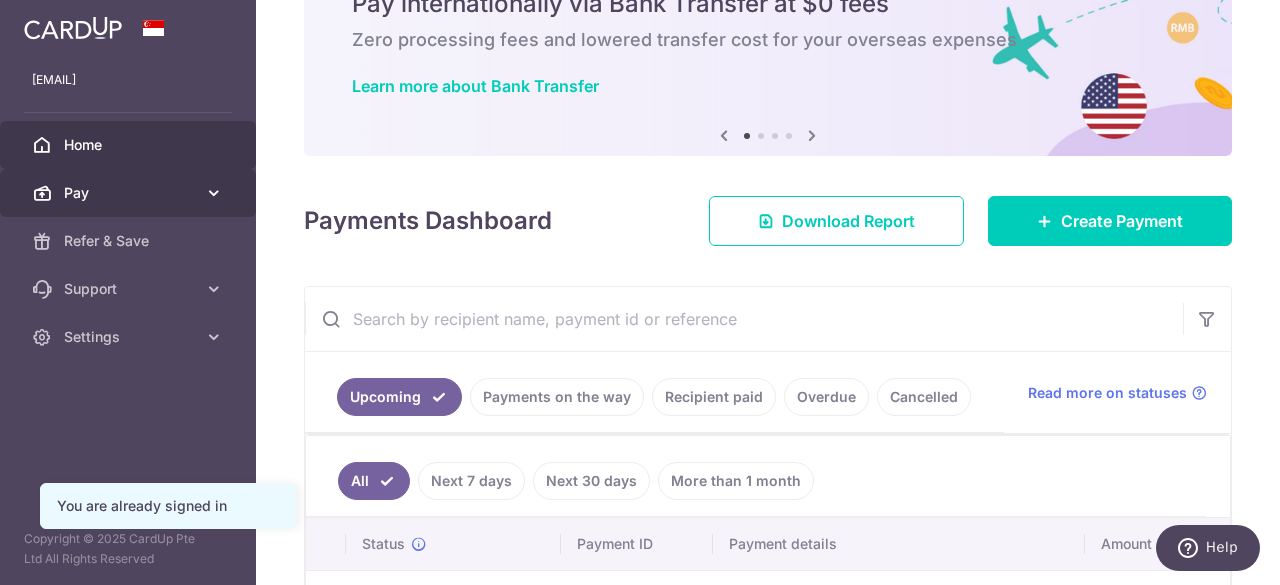 click on "Pay" at bounding box center (130, 193) 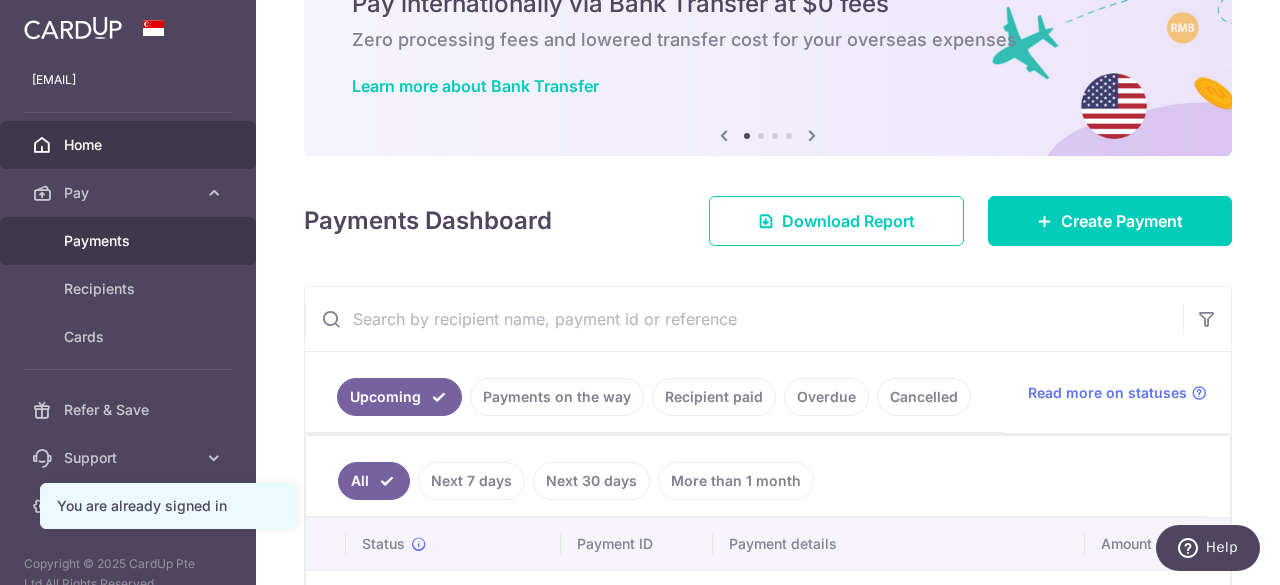 click on "Payments" at bounding box center [130, 241] 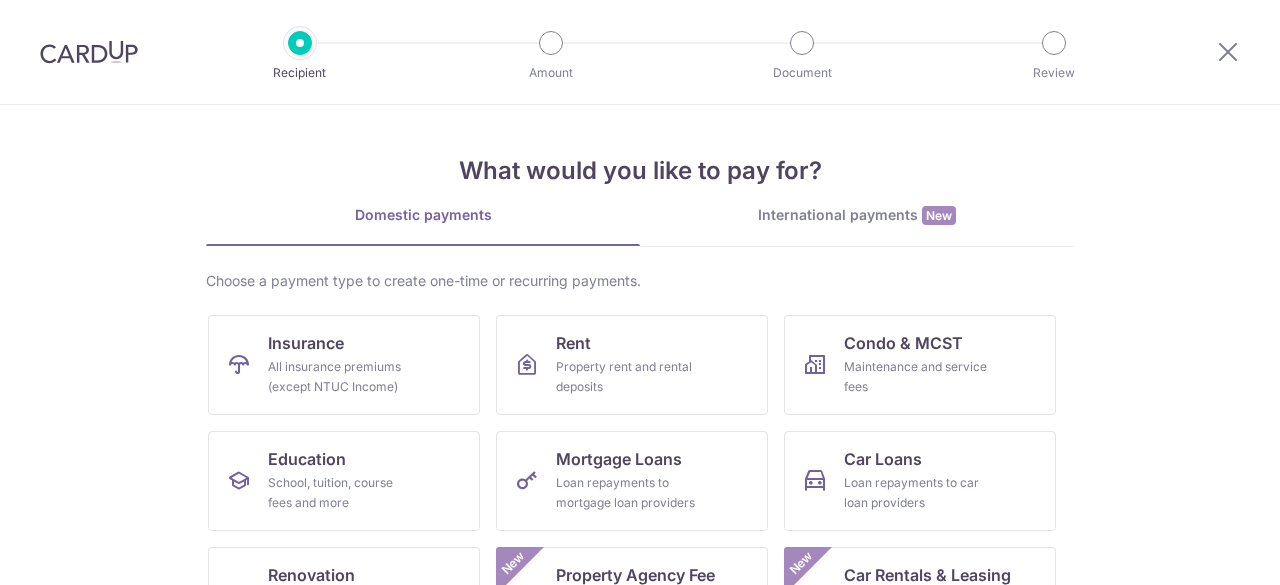 scroll, scrollTop: 0, scrollLeft: 0, axis: both 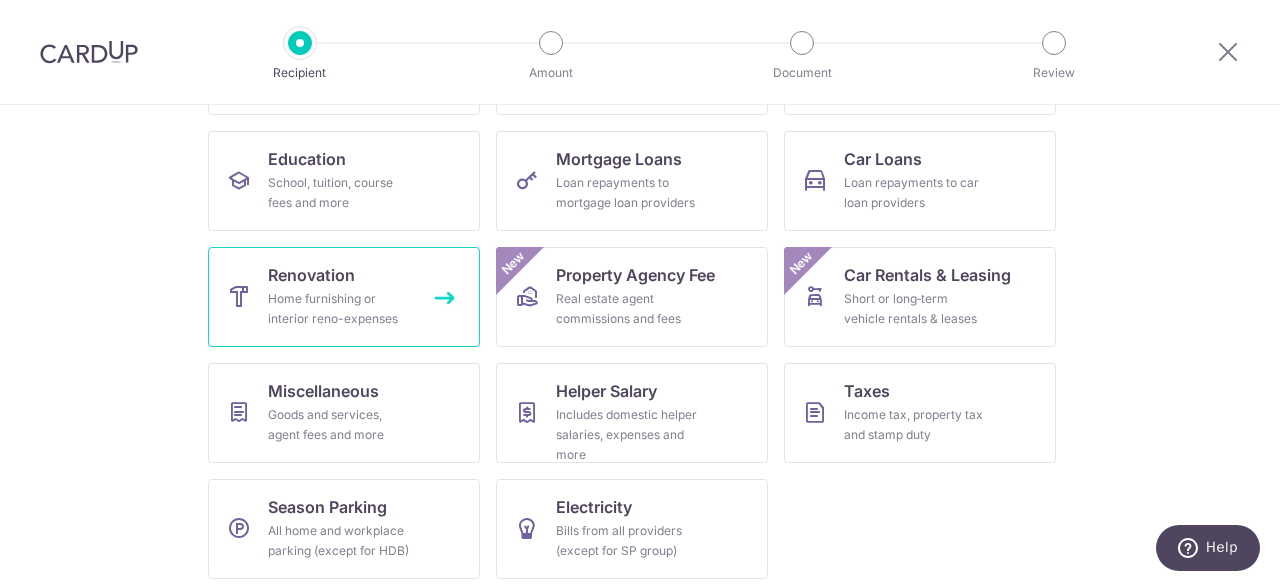 click on "Home furnishing or interior reno-expenses" at bounding box center (340, 309) 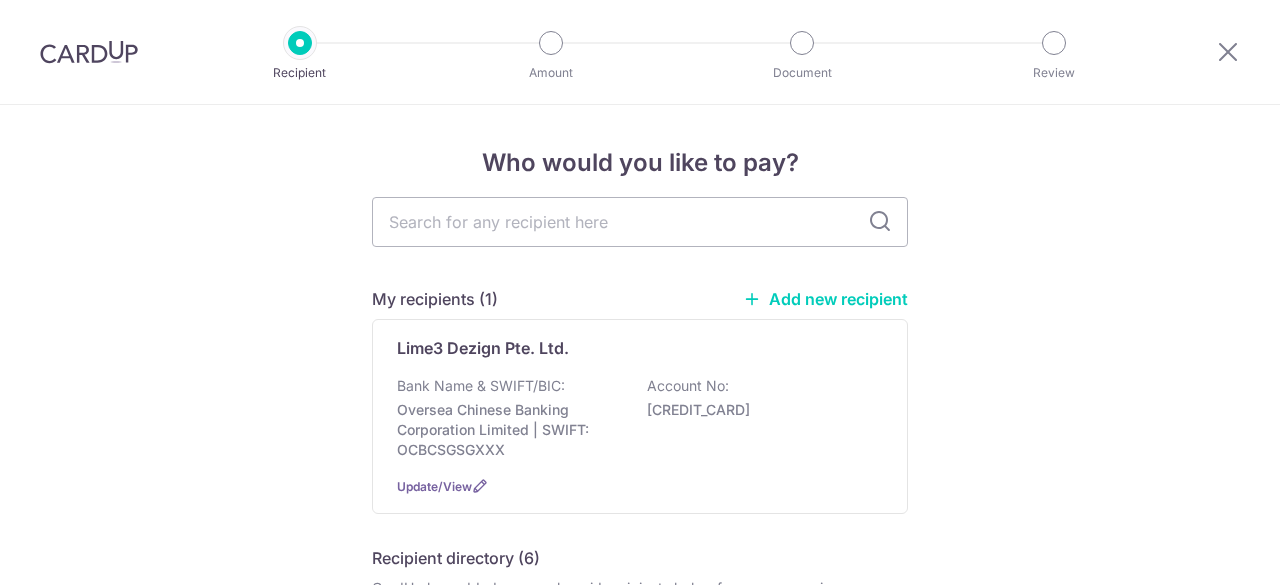 scroll, scrollTop: 0, scrollLeft: 0, axis: both 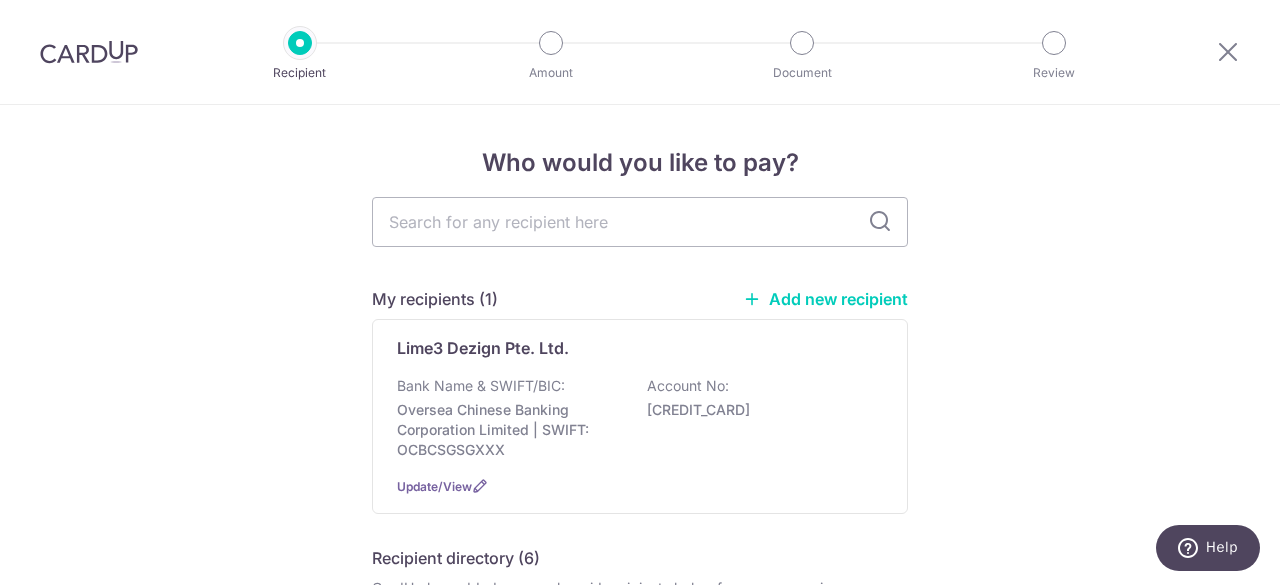 click on "Add new recipient" at bounding box center [825, 299] 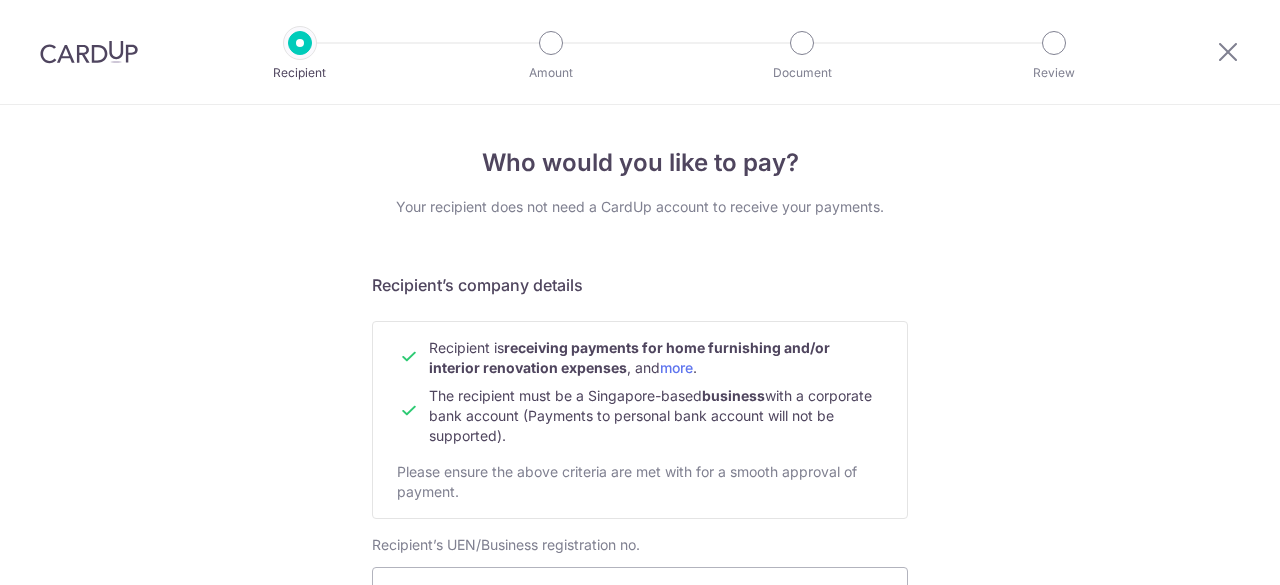 scroll, scrollTop: 0, scrollLeft: 0, axis: both 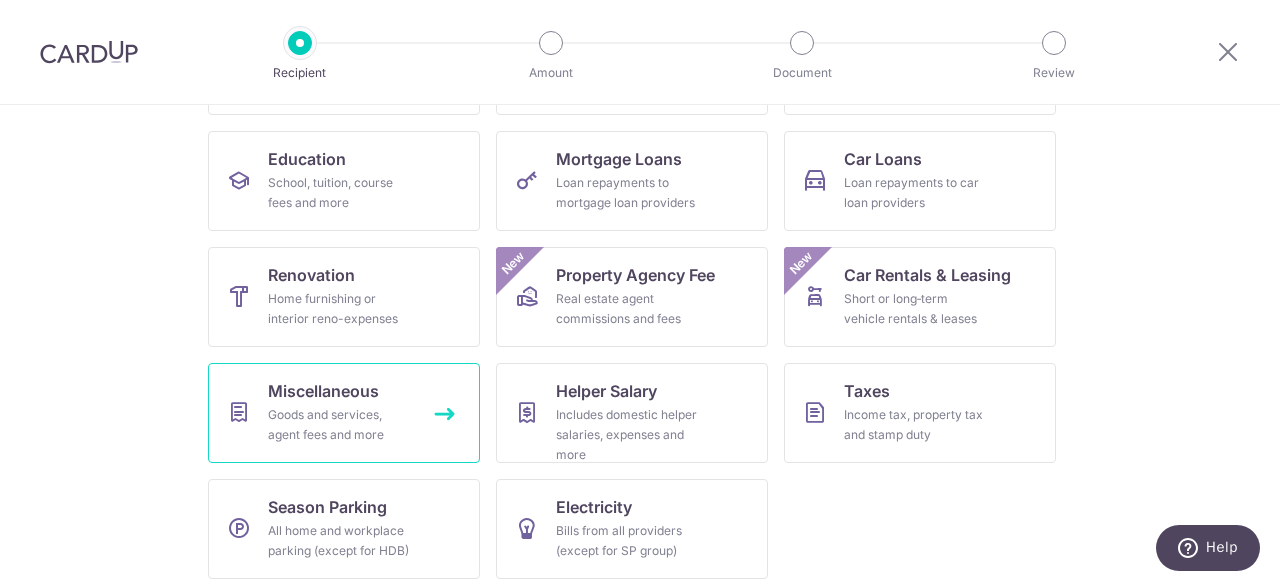 click on "Goods and services, agent fees and more" at bounding box center [340, 425] 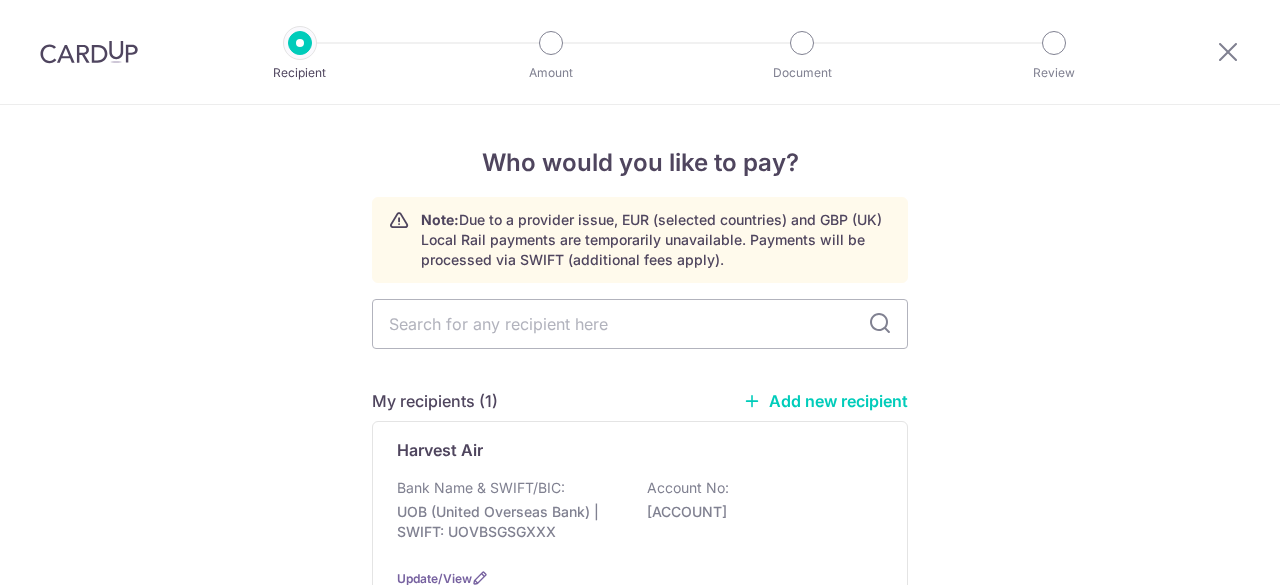 scroll, scrollTop: 0, scrollLeft: 0, axis: both 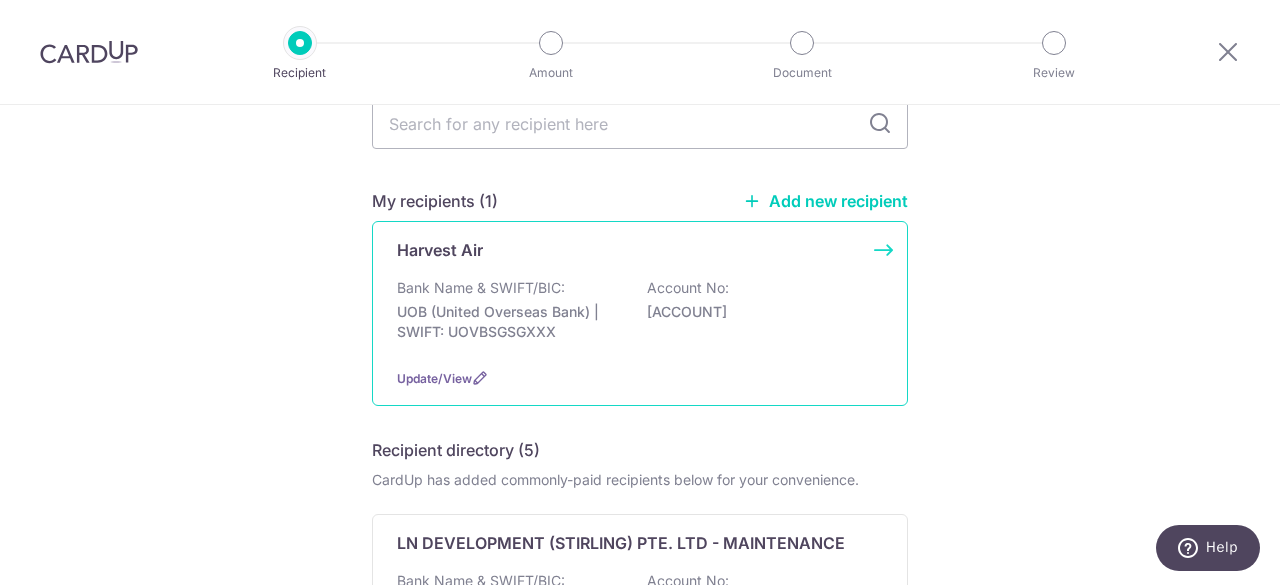 click on "Bank Name & SWIFT/BIC:
[BRAND] ([BRAND]) | SWIFT: [SWIFT]
Account No:
[ACCOUNT]" at bounding box center (640, 315) 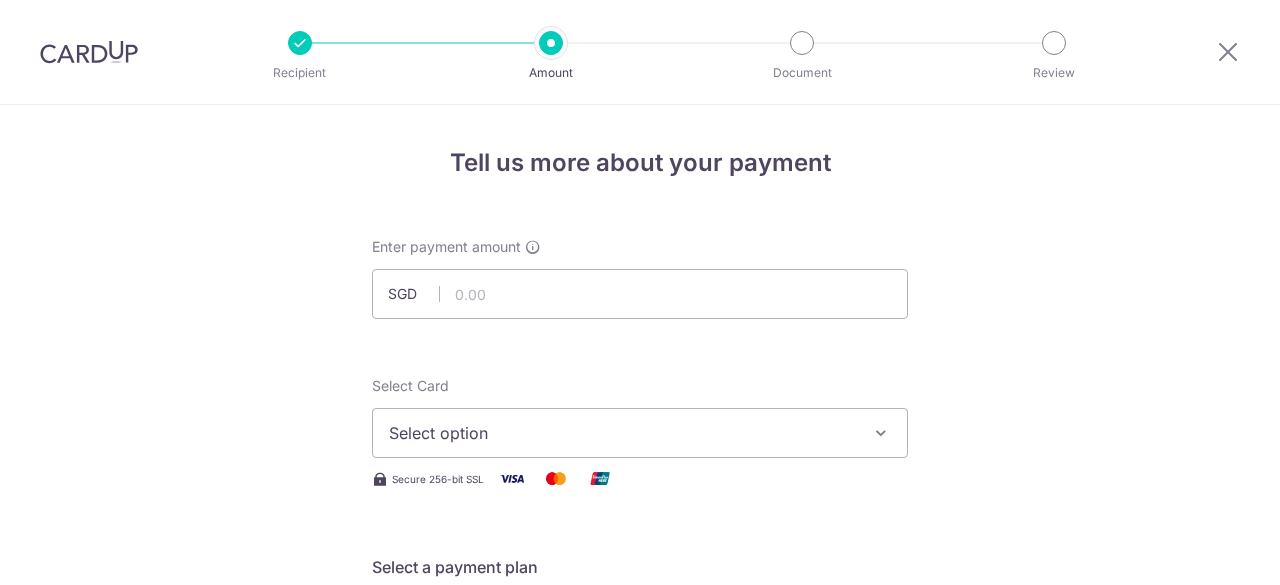 scroll, scrollTop: 0, scrollLeft: 0, axis: both 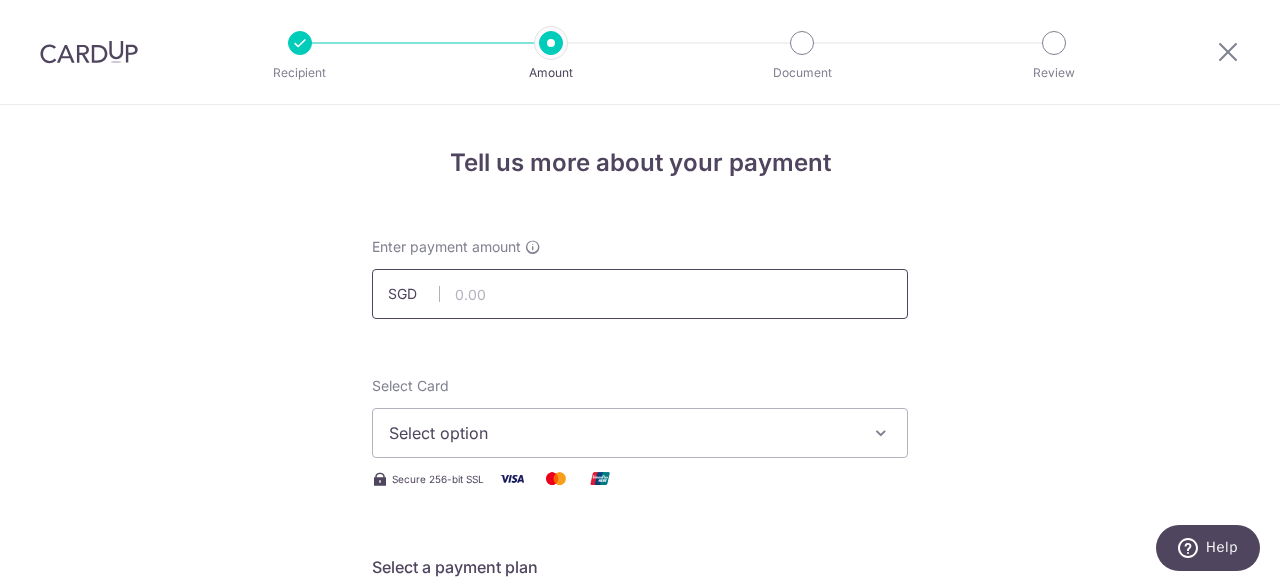 click at bounding box center [640, 294] 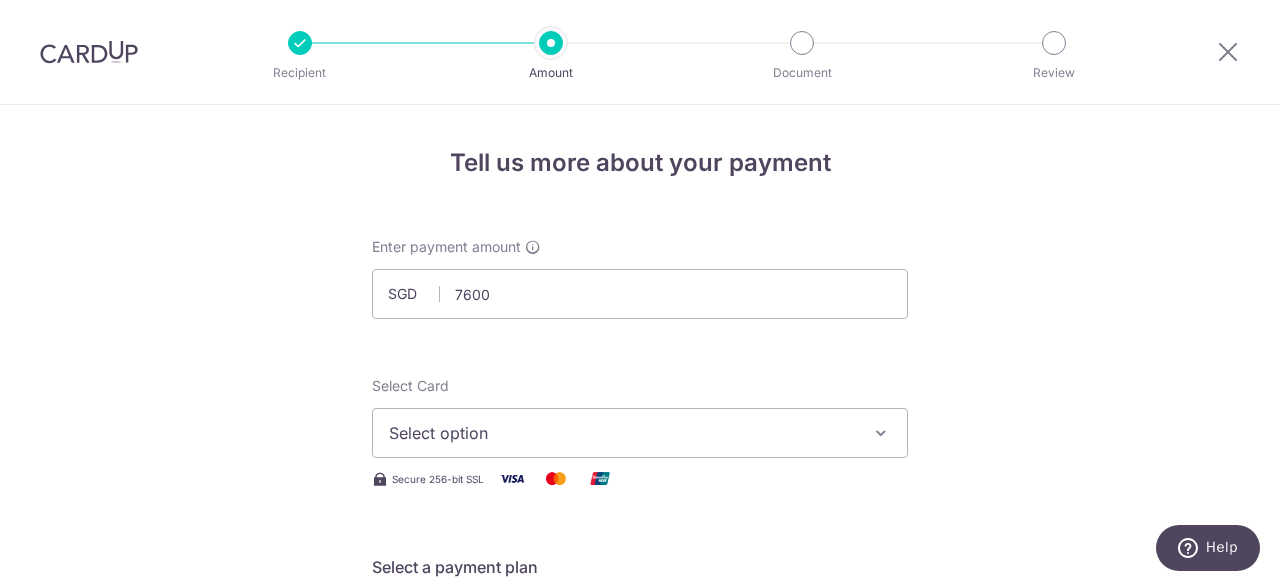 type on "7,600.00" 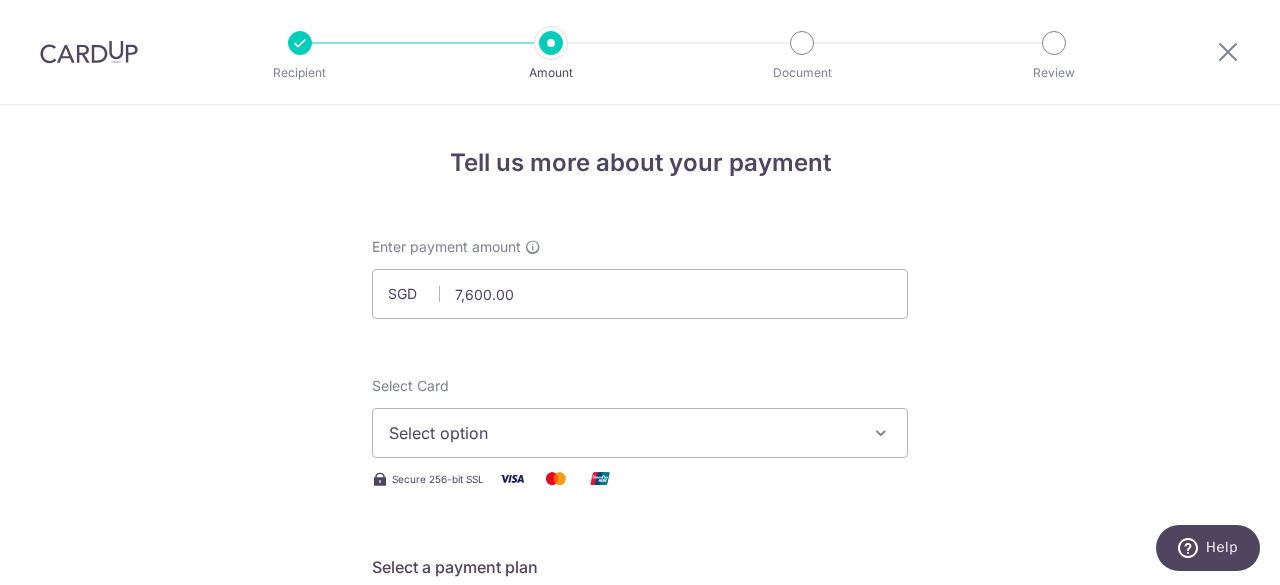 click on "Tell us more about your payment
Enter payment amount
SGD
7,600.00
7600.00
Select Card
Select option
Add credit card
Your Cards
**** 5660
**** 3009
Secure 256-bit SSL
Text
New card details
Card" at bounding box center (640, 1009) 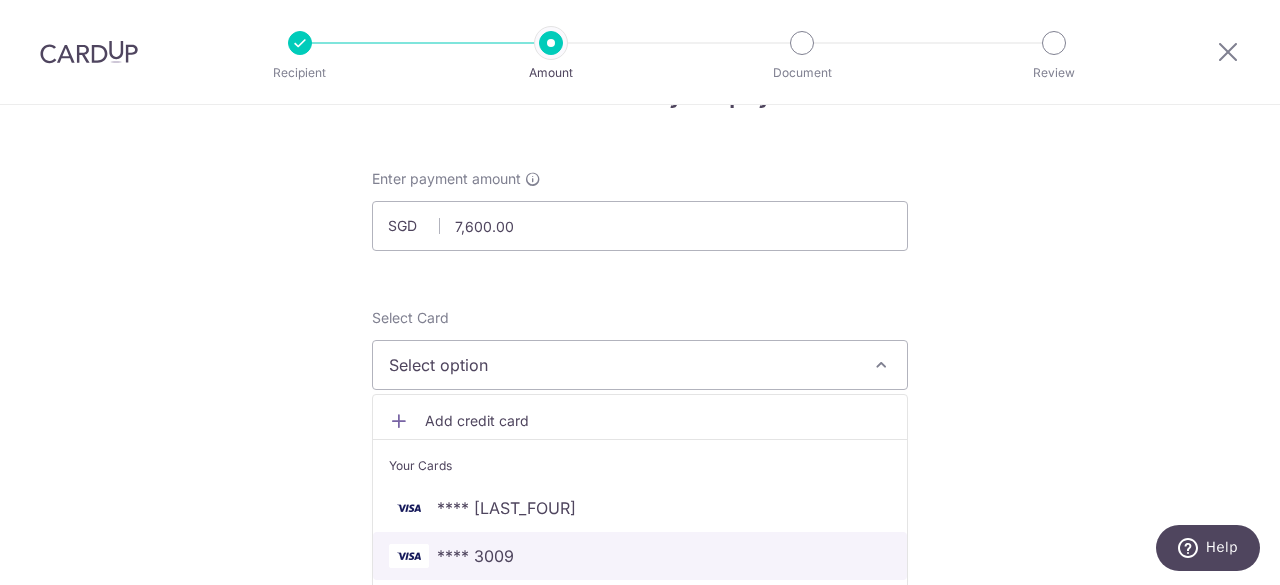 scroll, scrollTop: 100, scrollLeft: 0, axis: vertical 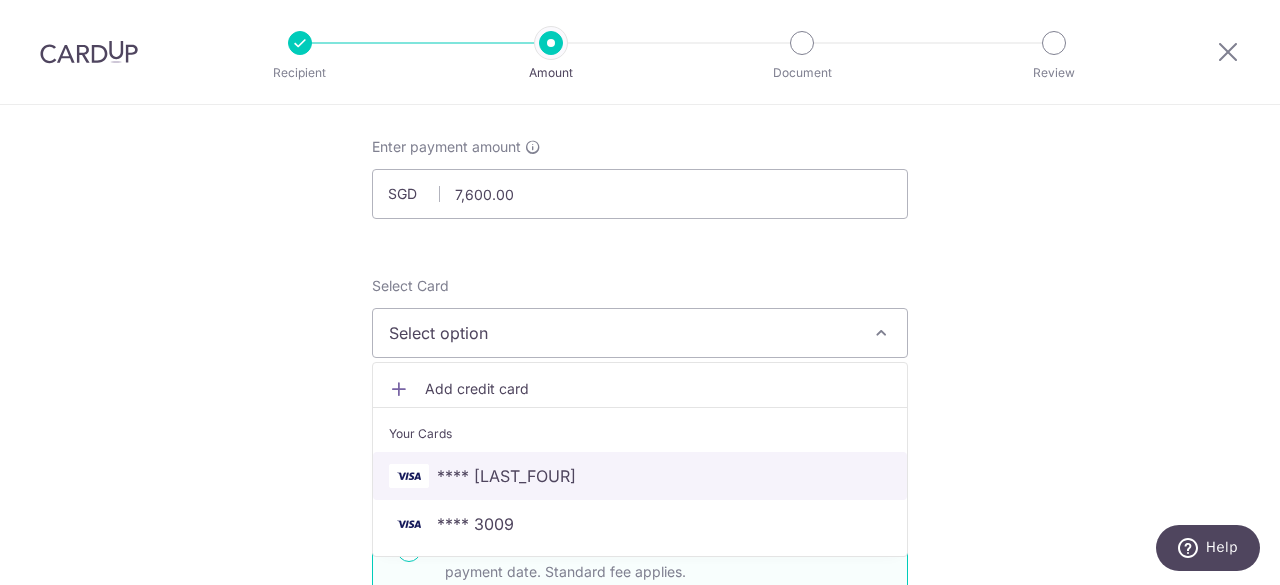 click on "**** [CARD_LAST_FOUR]" at bounding box center [506, 476] 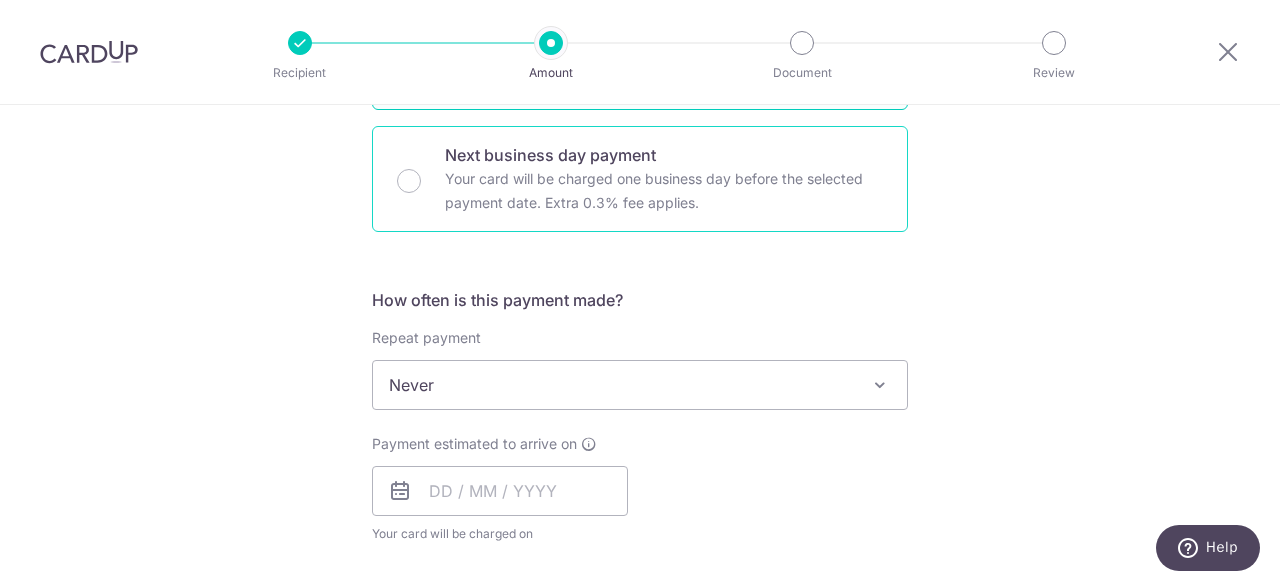 scroll, scrollTop: 600, scrollLeft: 0, axis: vertical 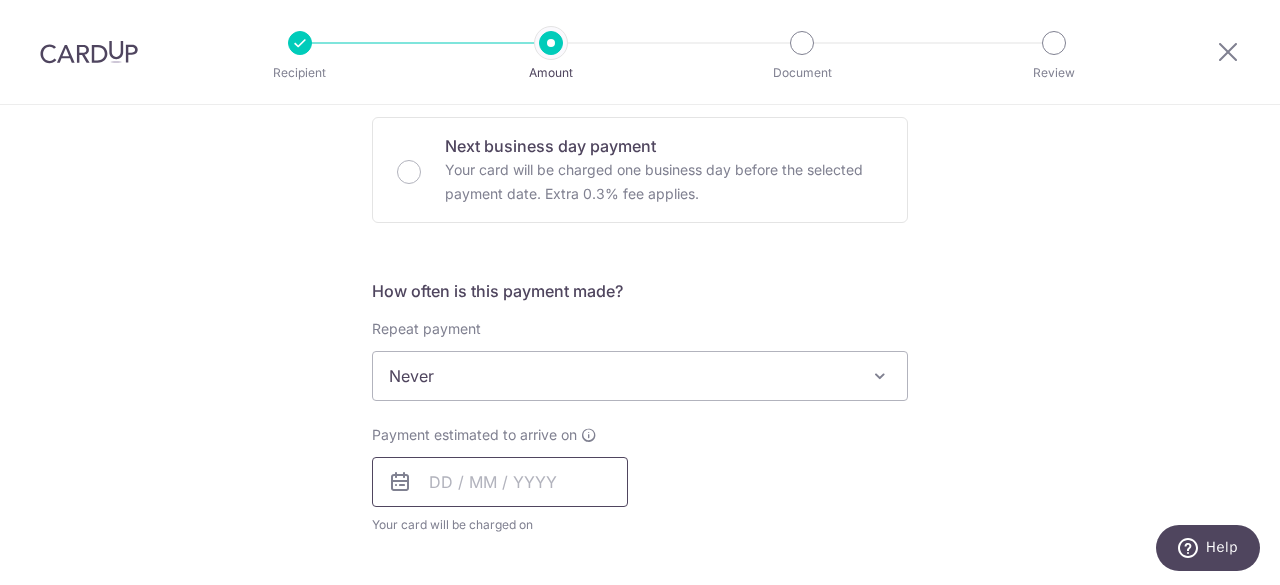 click at bounding box center [500, 482] 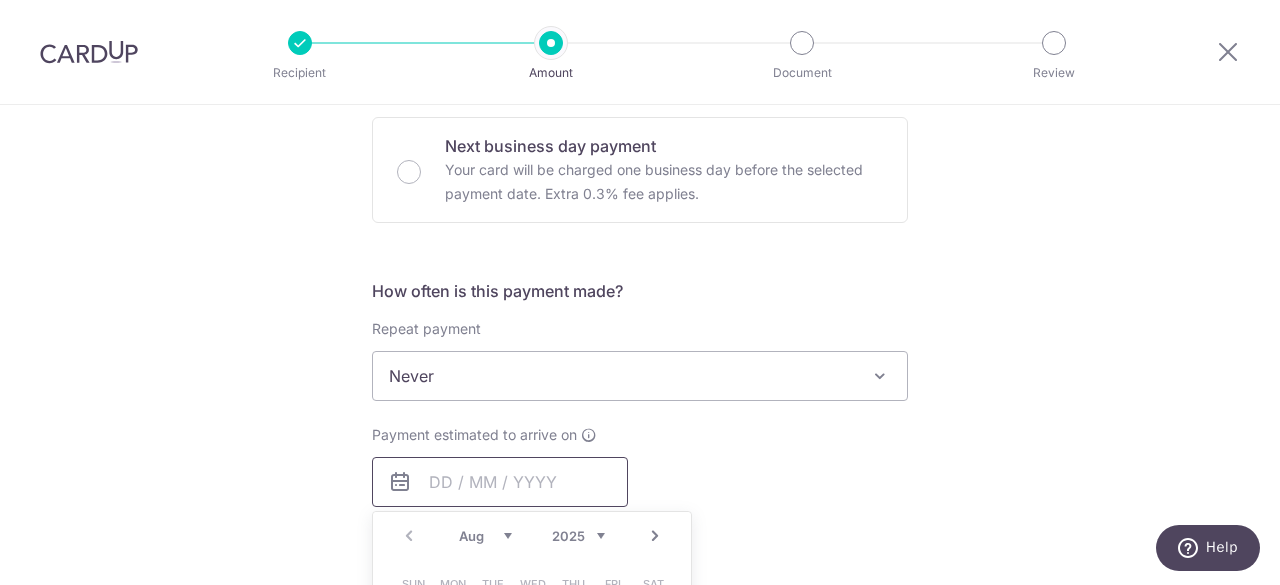 click at bounding box center (500, 482) 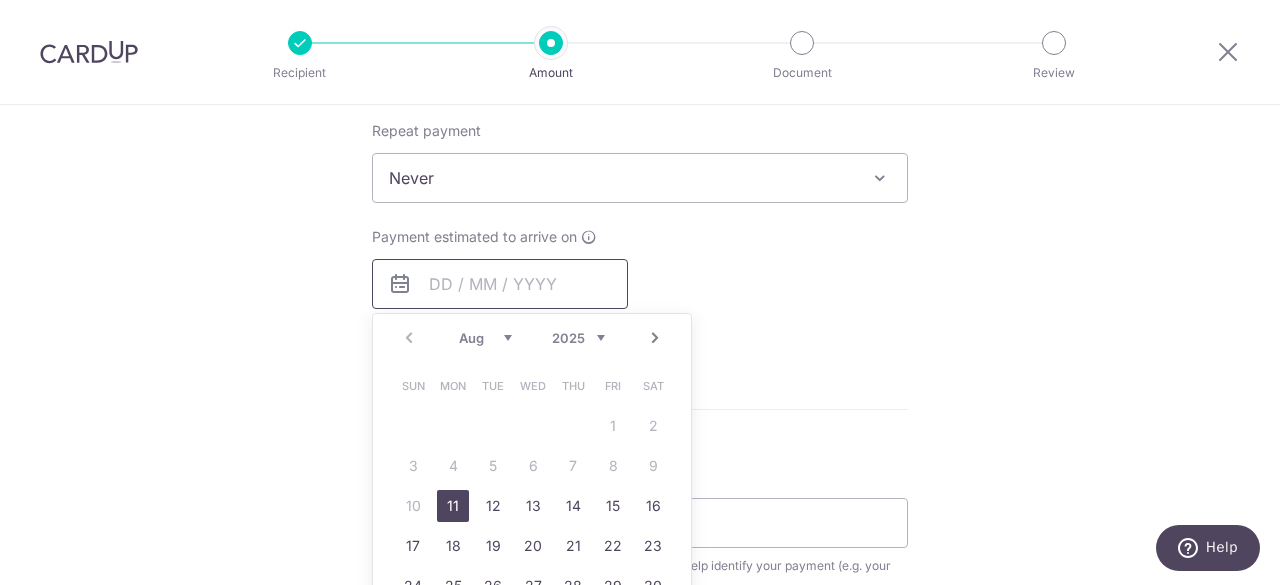 scroll, scrollTop: 800, scrollLeft: 0, axis: vertical 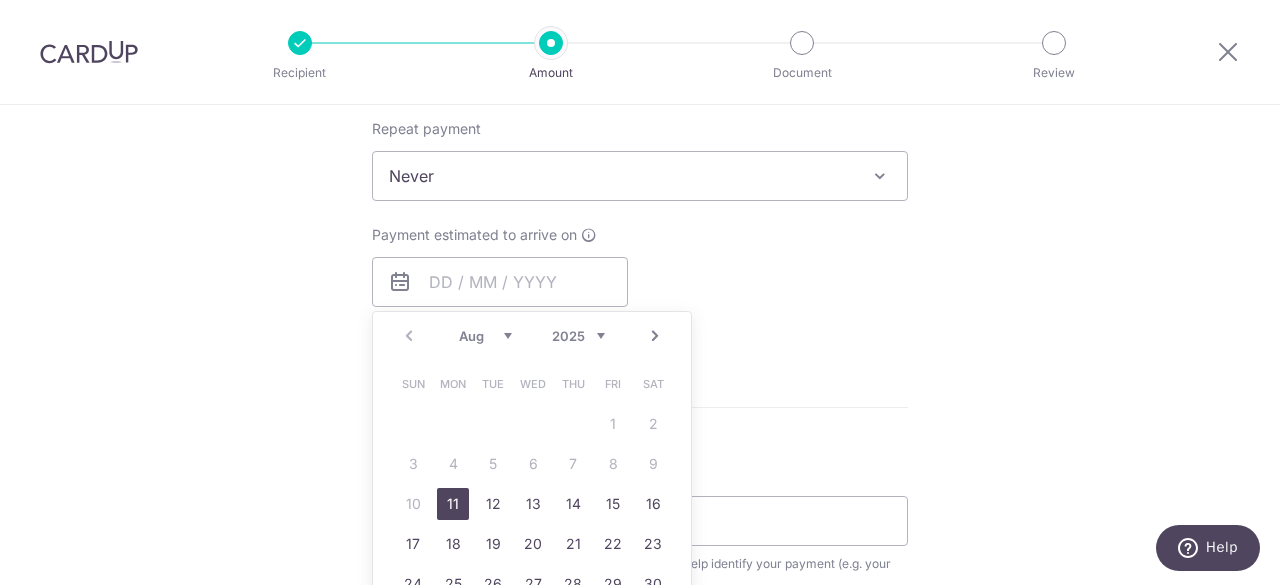 click on "11" at bounding box center [453, 504] 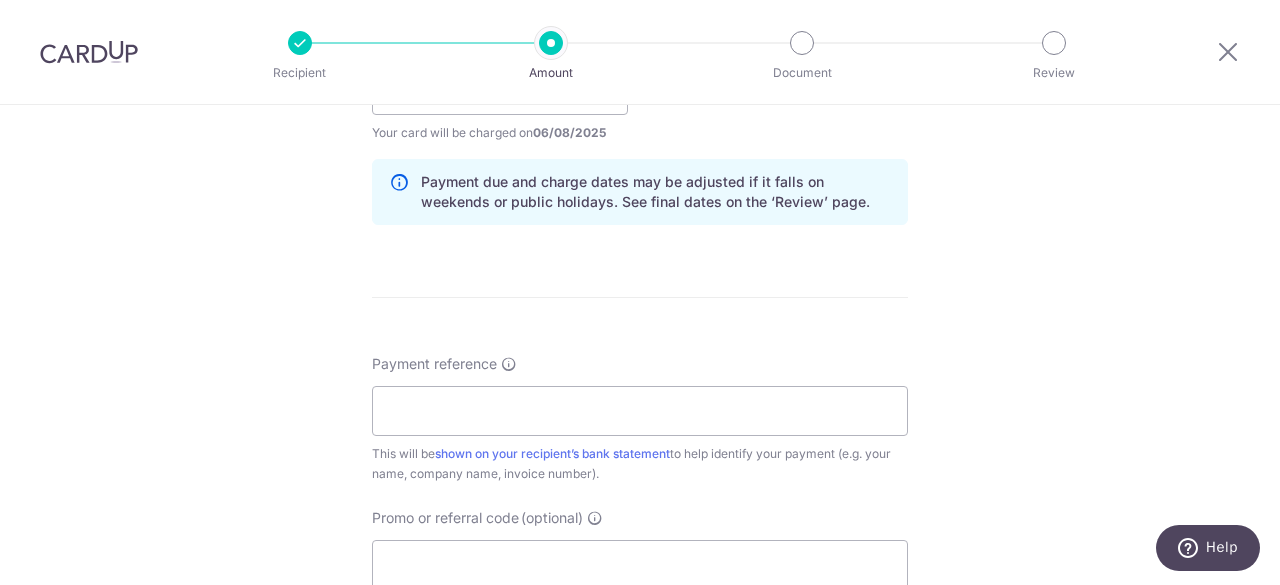 scroll, scrollTop: 1000, scrollLeft: 0, axis: vertical 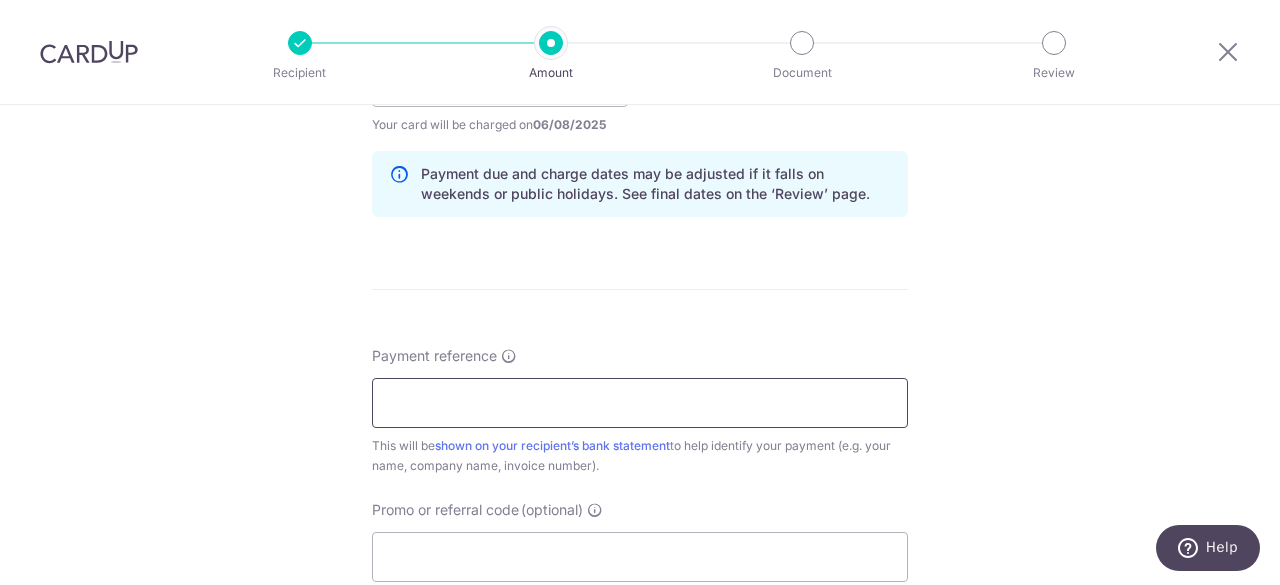click on "Payment reference" at bounding box center (640, 403) 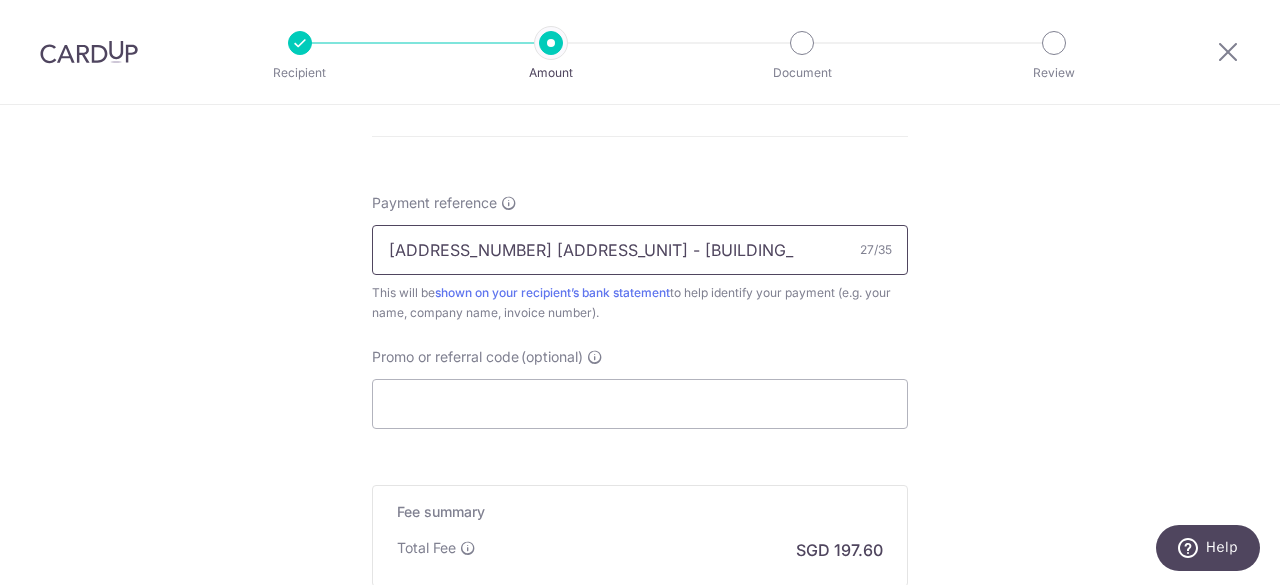 scroll, scrollTop: 1300, scrollLeft: 0, axis: vertical 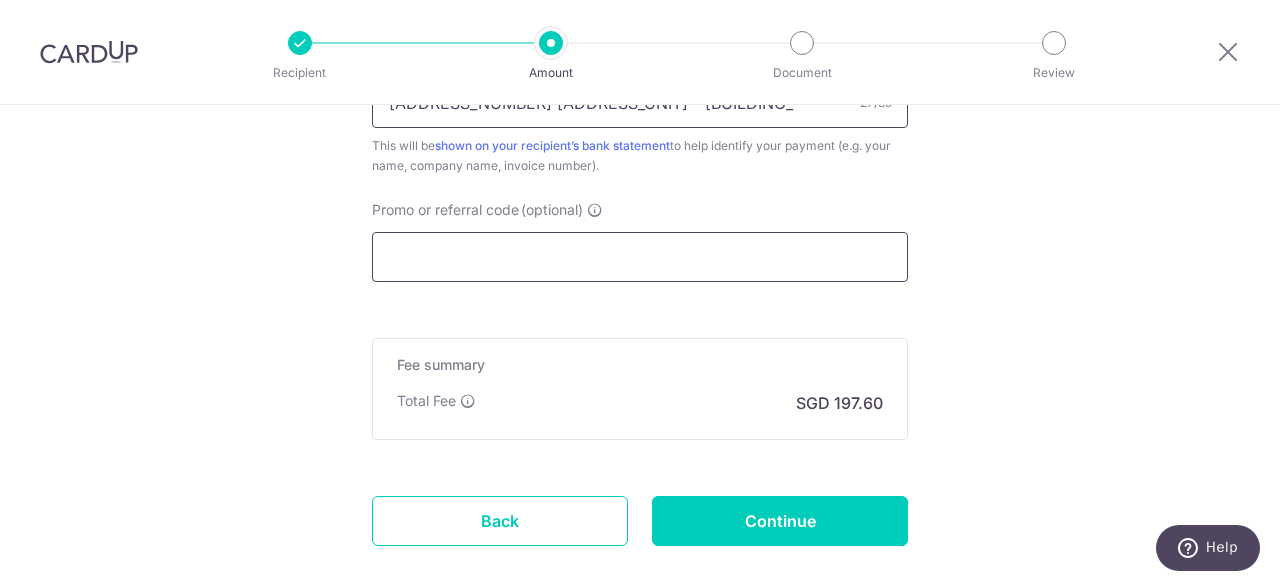 type on "Blk 7 #04-01 - Sky Habitat" 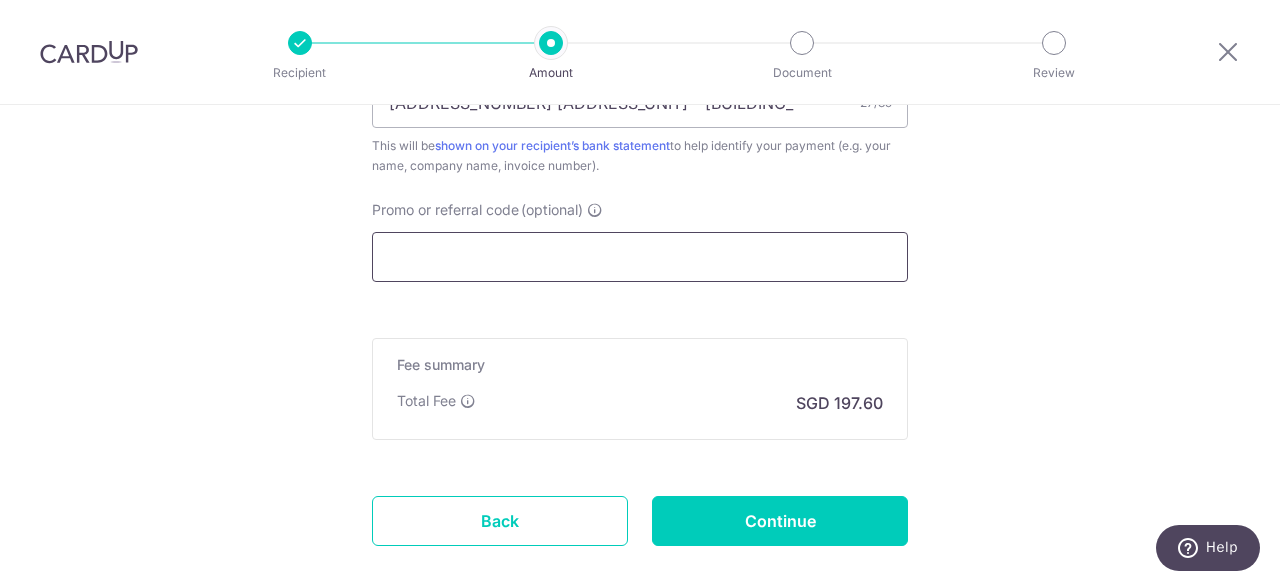 click on "Promo or referral code
(optional)" at bounding box center (640, 257) 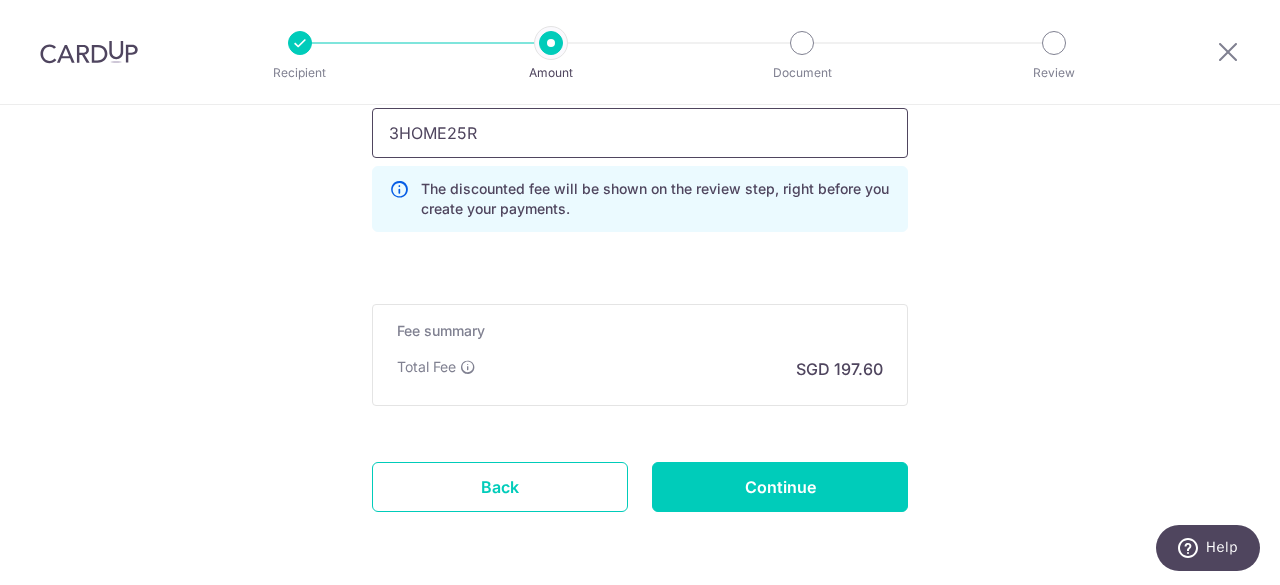 scroll, scrollTop: 1495, scrollLeft: 0, axis: vertical 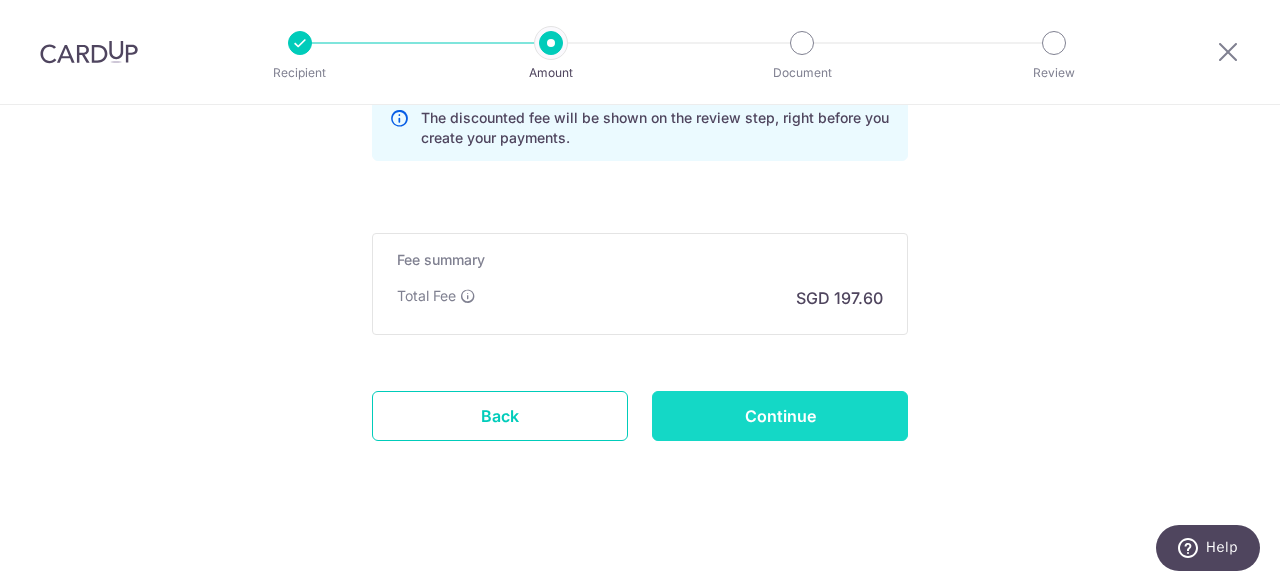 type on "3HOME25R" 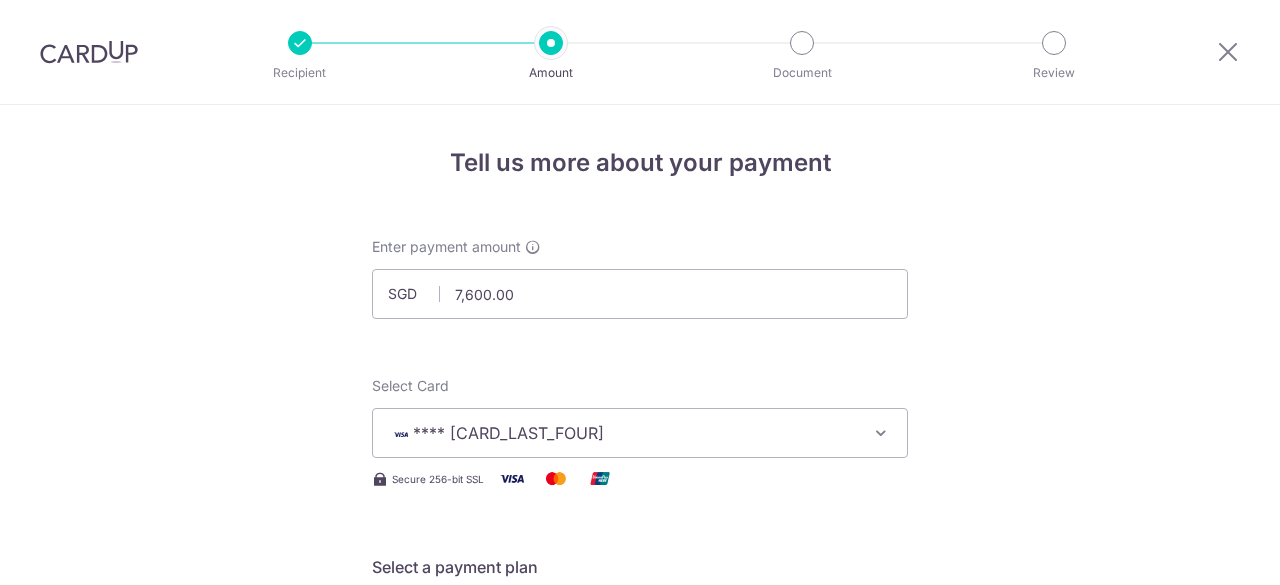 scroll, scrollTop: 0, scrollLeft: 0, axis: both 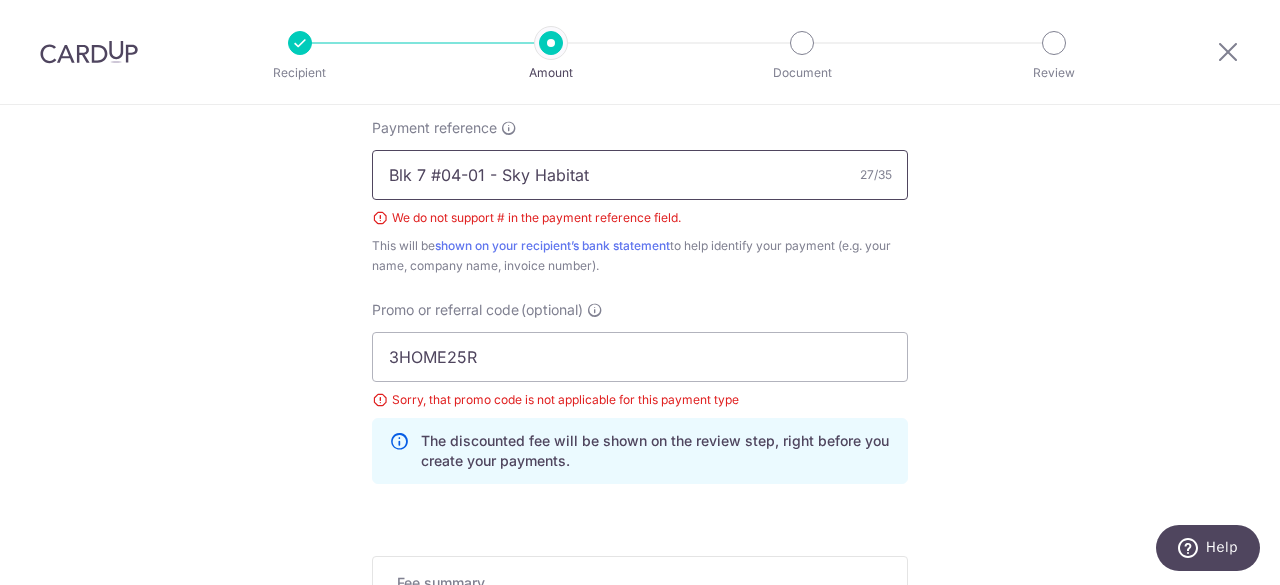 click on "Blk 7 #04-01 - Sky Habitat" at bounding box center [640, 175] 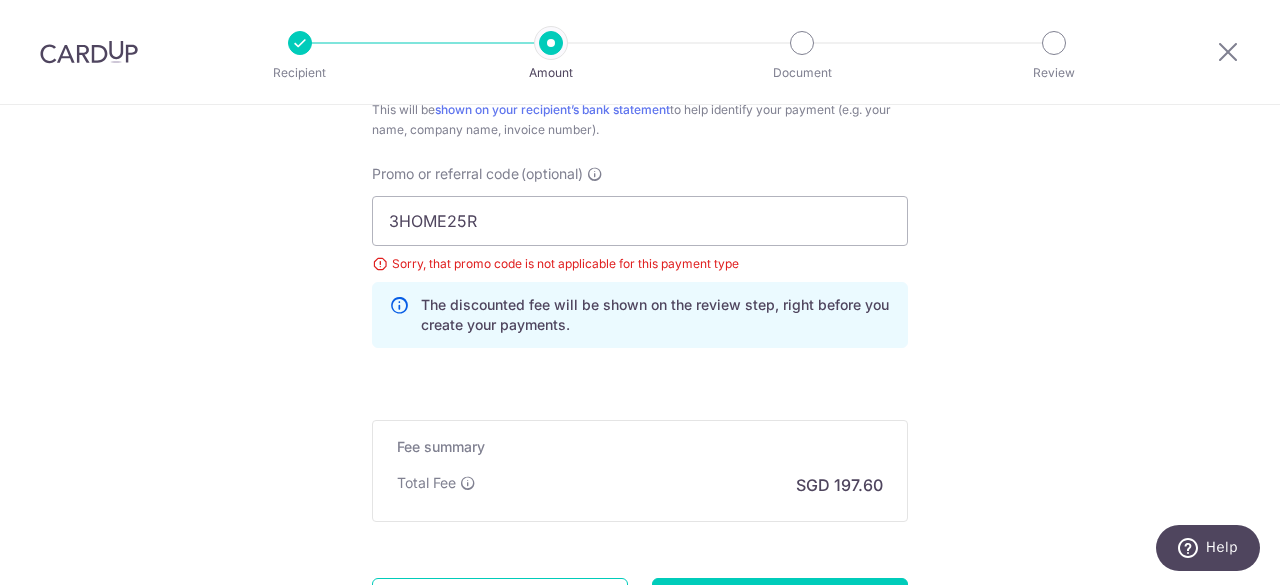 scroll, scrollTop: 1252, scrollLeft: 0, axis: vertical 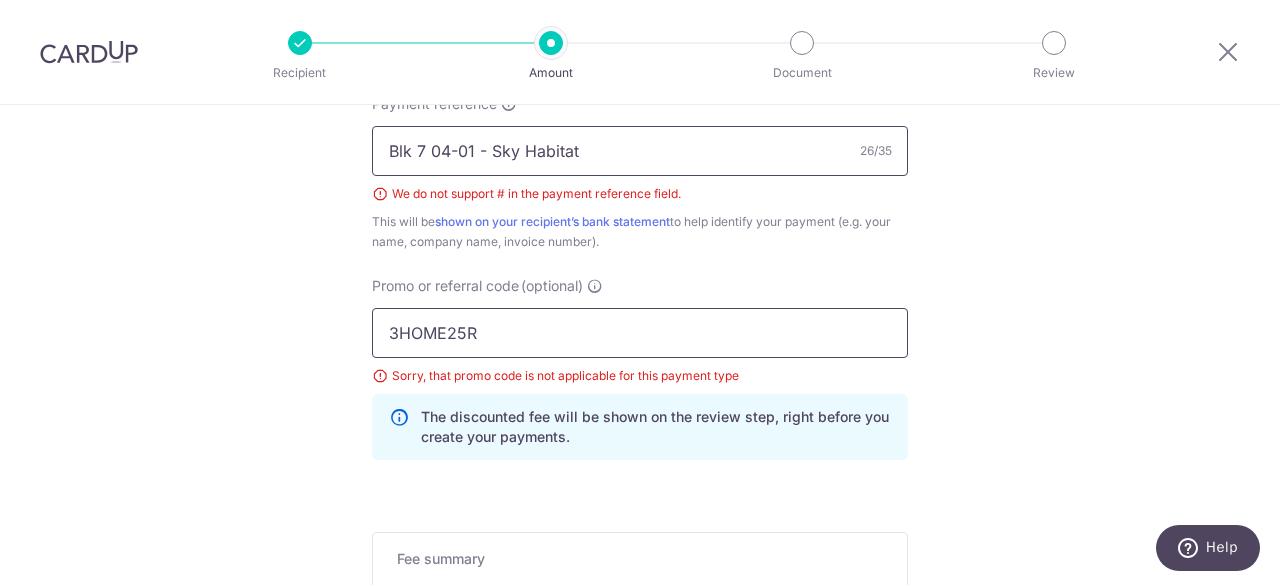 type on "Blk 7 04-01 - Sky Habitat" 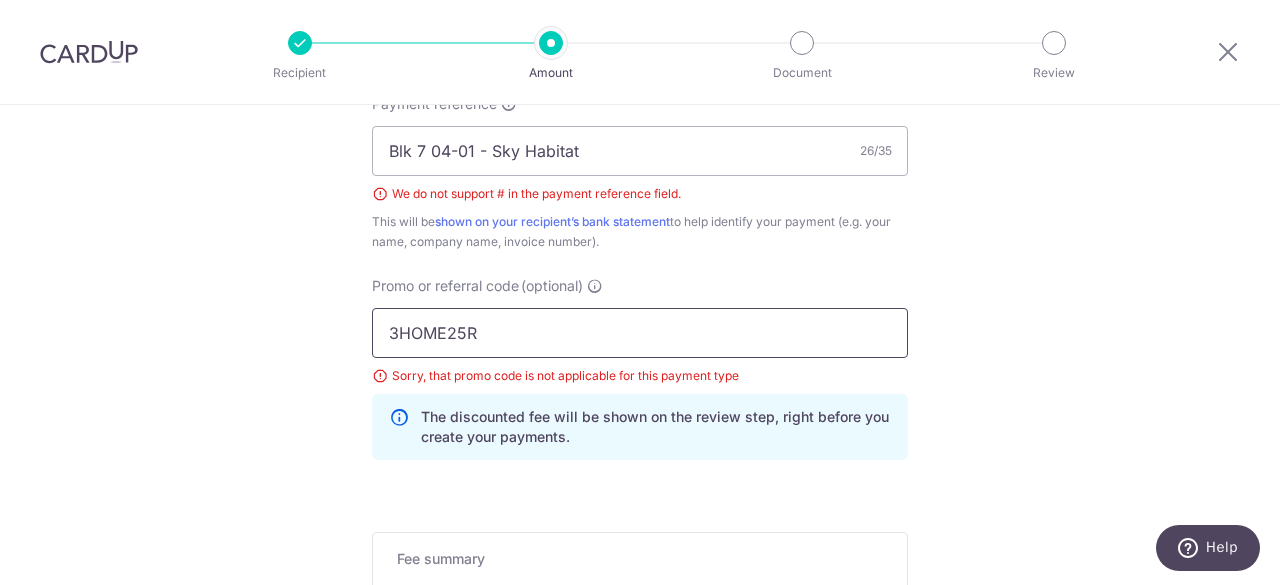 click on "3HOME25R" at bounding box center [640, 333] 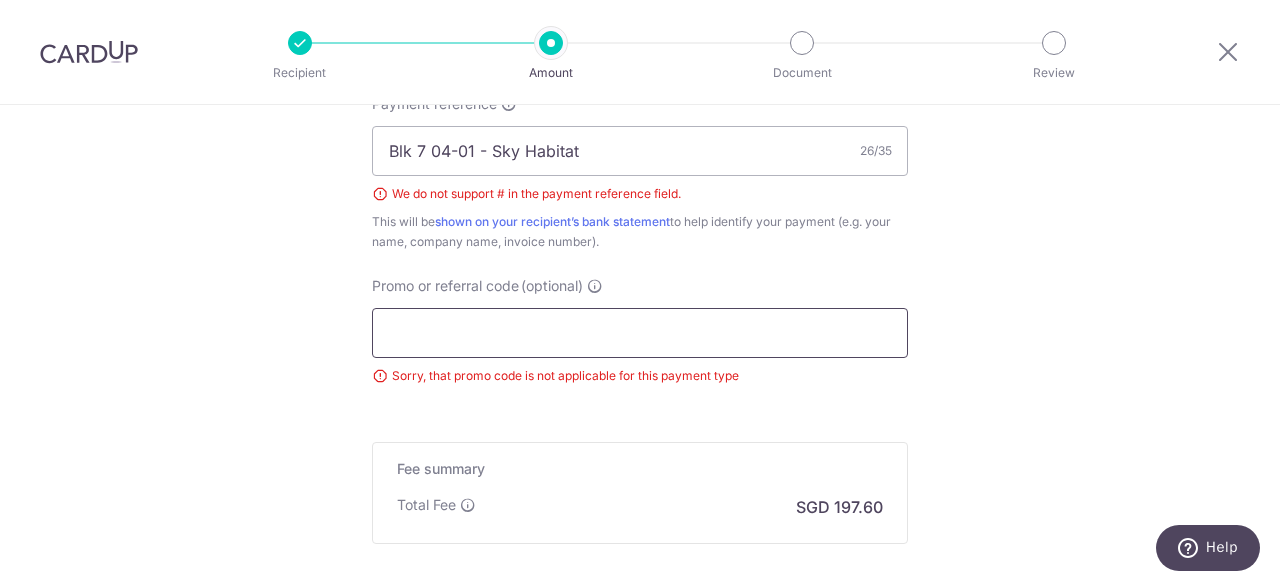 click on "Promo or referral code
(optional)" at bounding box center [640, 333] 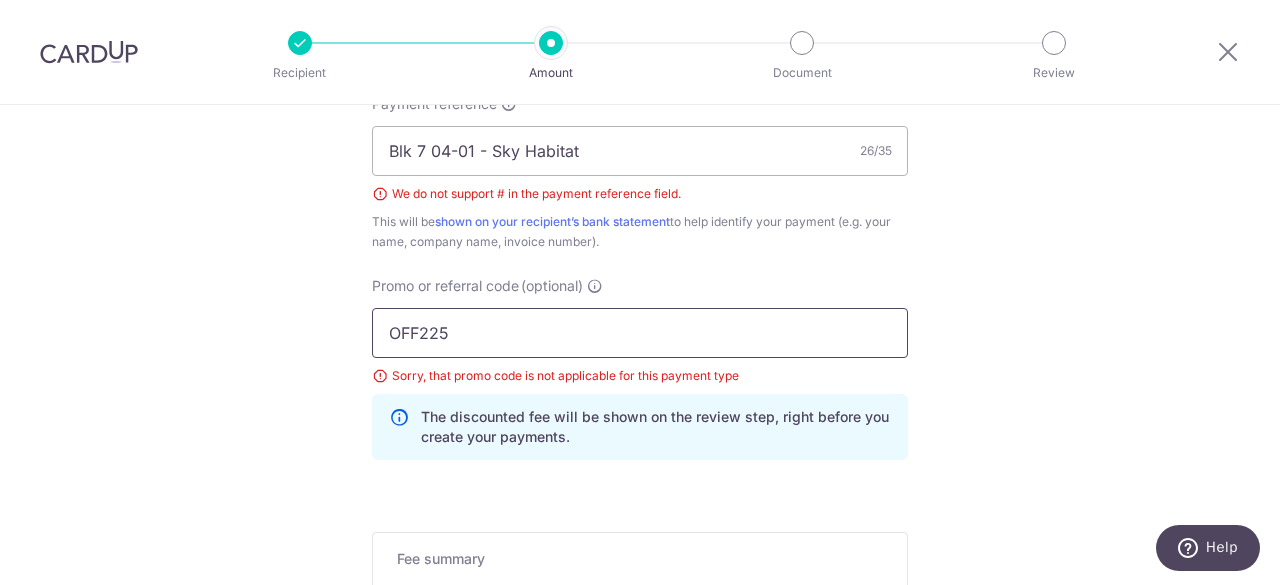 scroll, scrollTop: 1551, scrollLeft: 0, axis: vertical 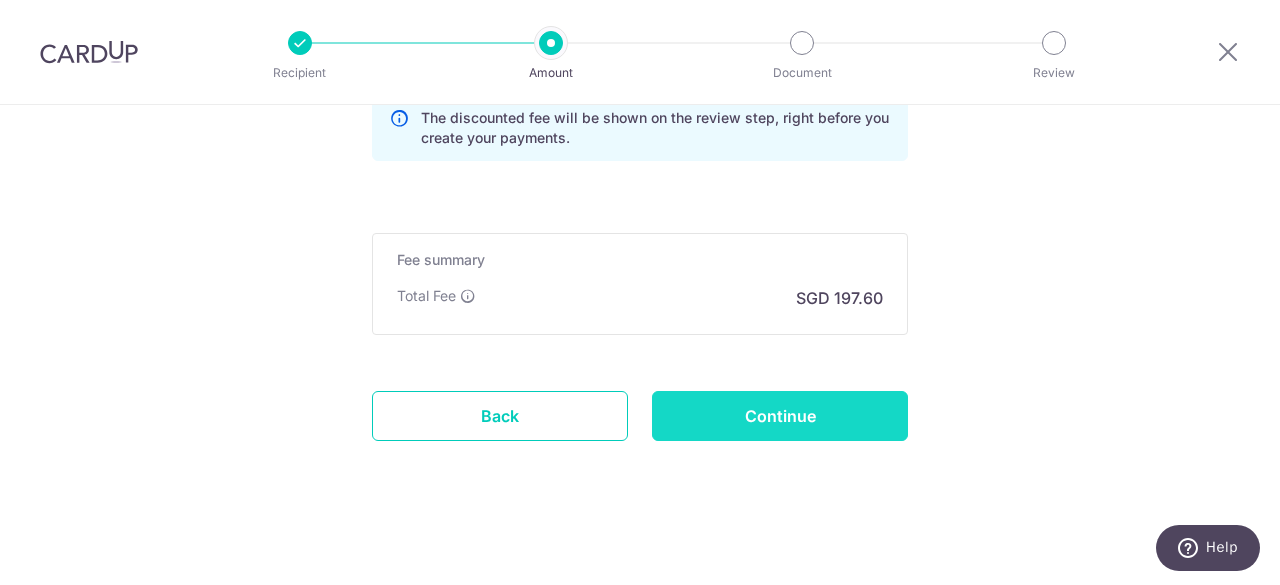 type on "OFF225" 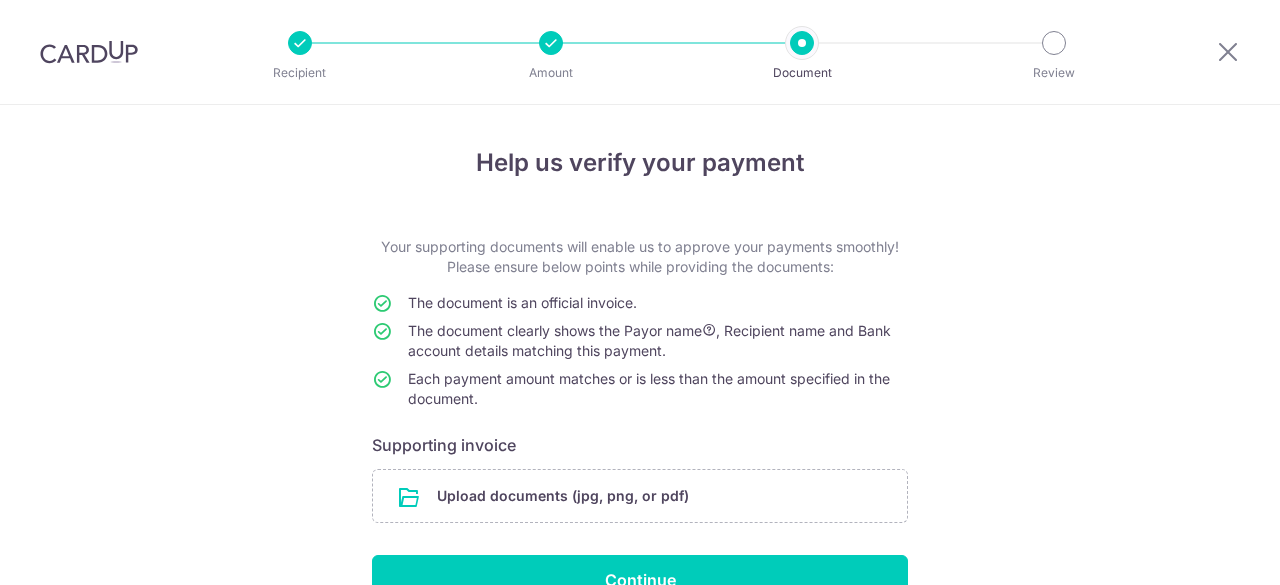 scroll, scrollTop: 0, scrollLeft: 0, axis: both 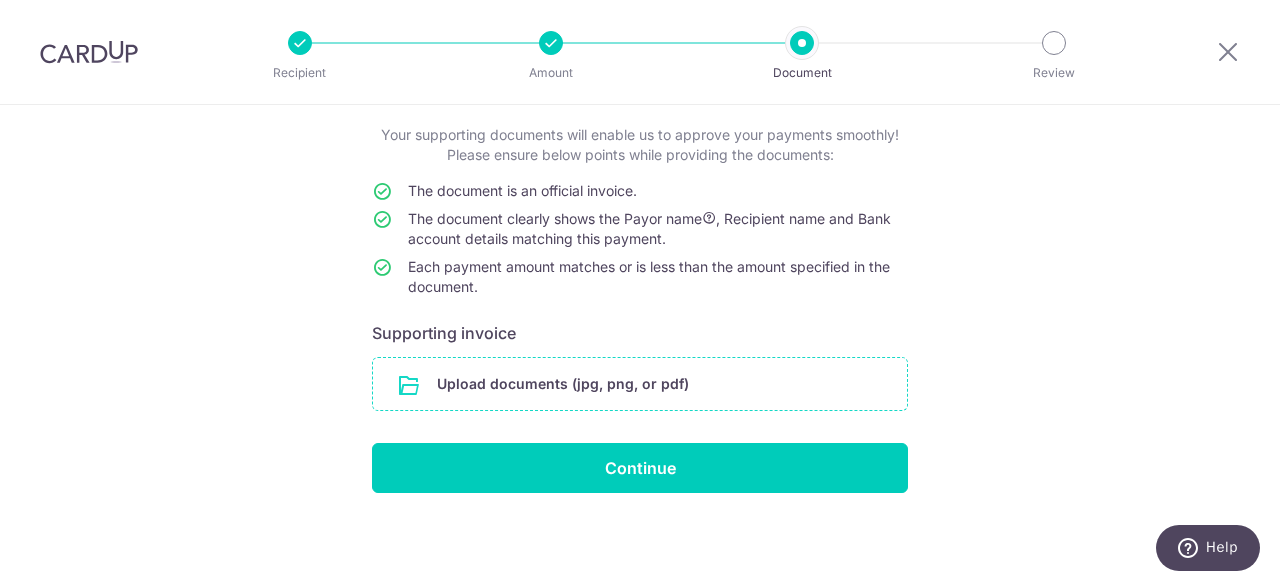 click at bounding box center [640, 384] 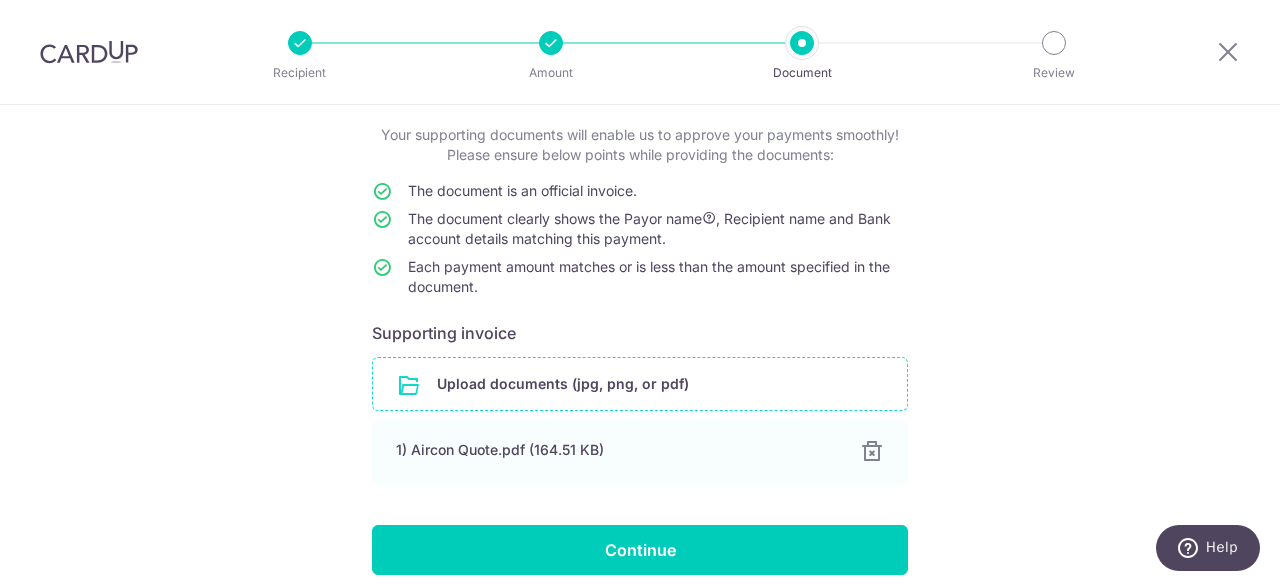 scroll, scrollTop: 194, scrollLeft: 0, axis: vertical 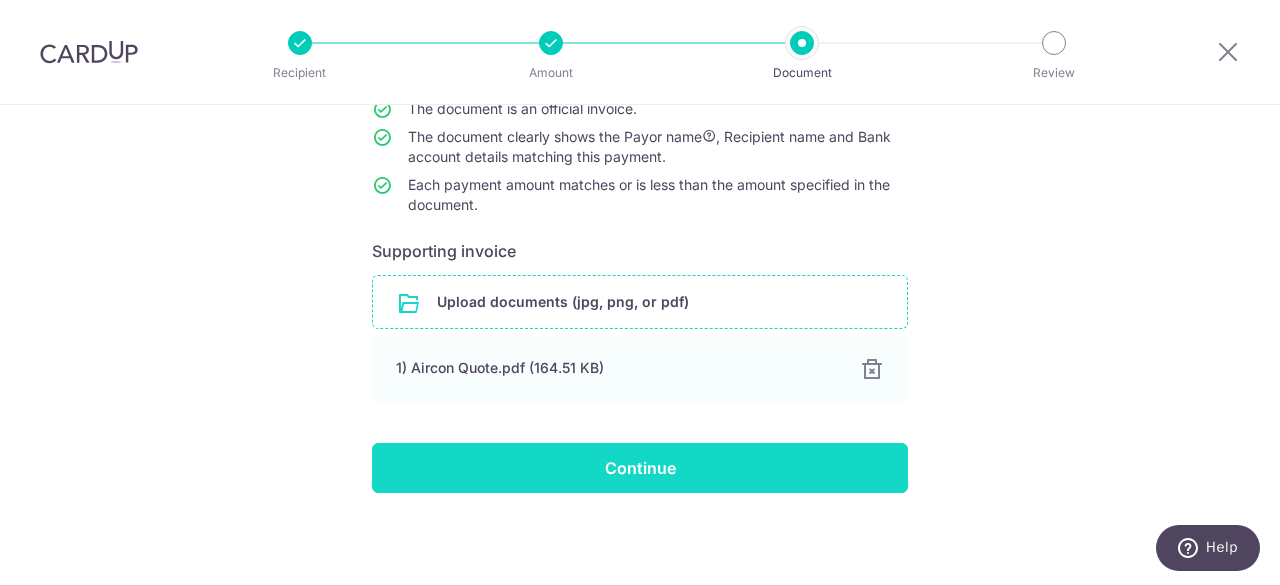 click on "Continue" at bounding box center [640, 468] 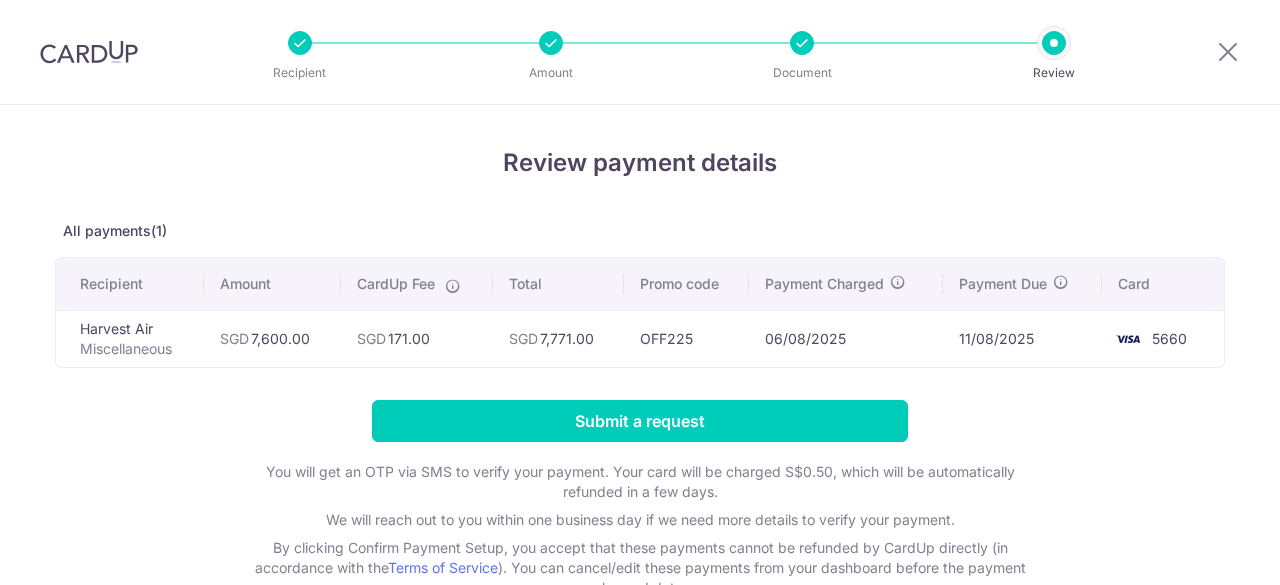 scroll, scrollTop: 0, scrollLeft: 0, axis: both 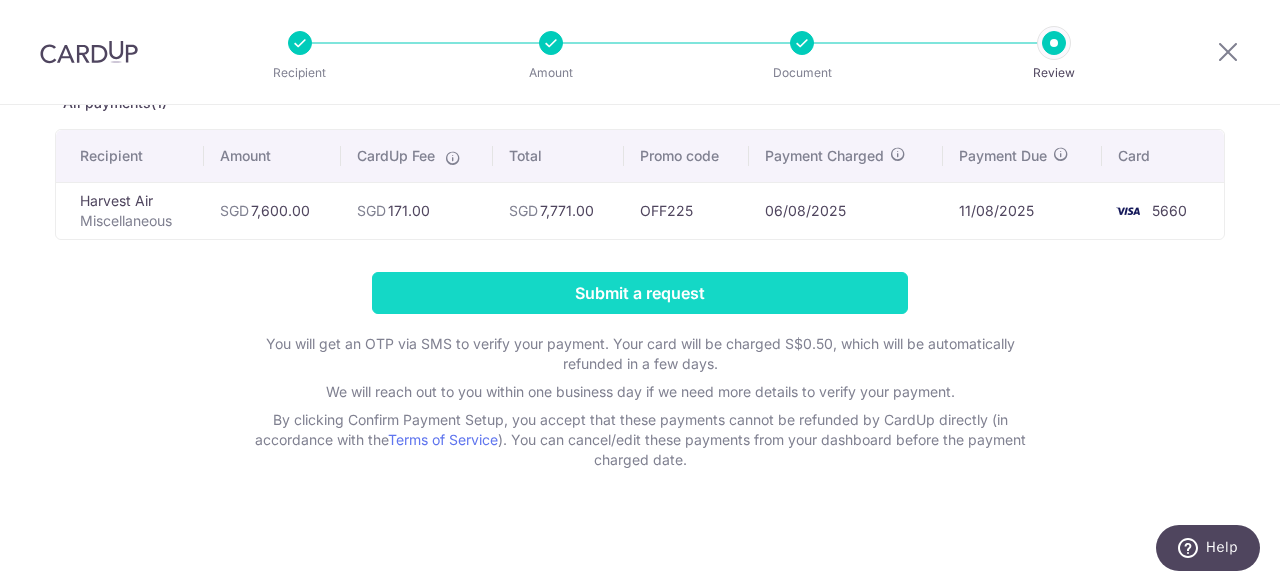 click on "Submit a request" at bounding box center (640, 293) 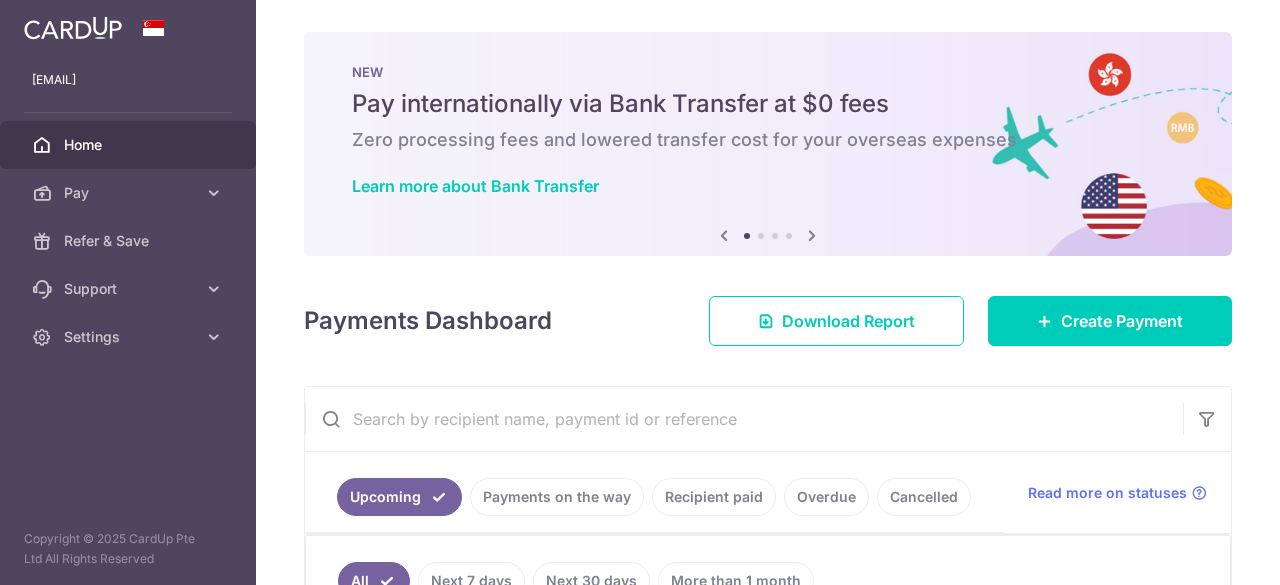 scroll, scrollTop: 0, scrollLeft: 0, axis: both 